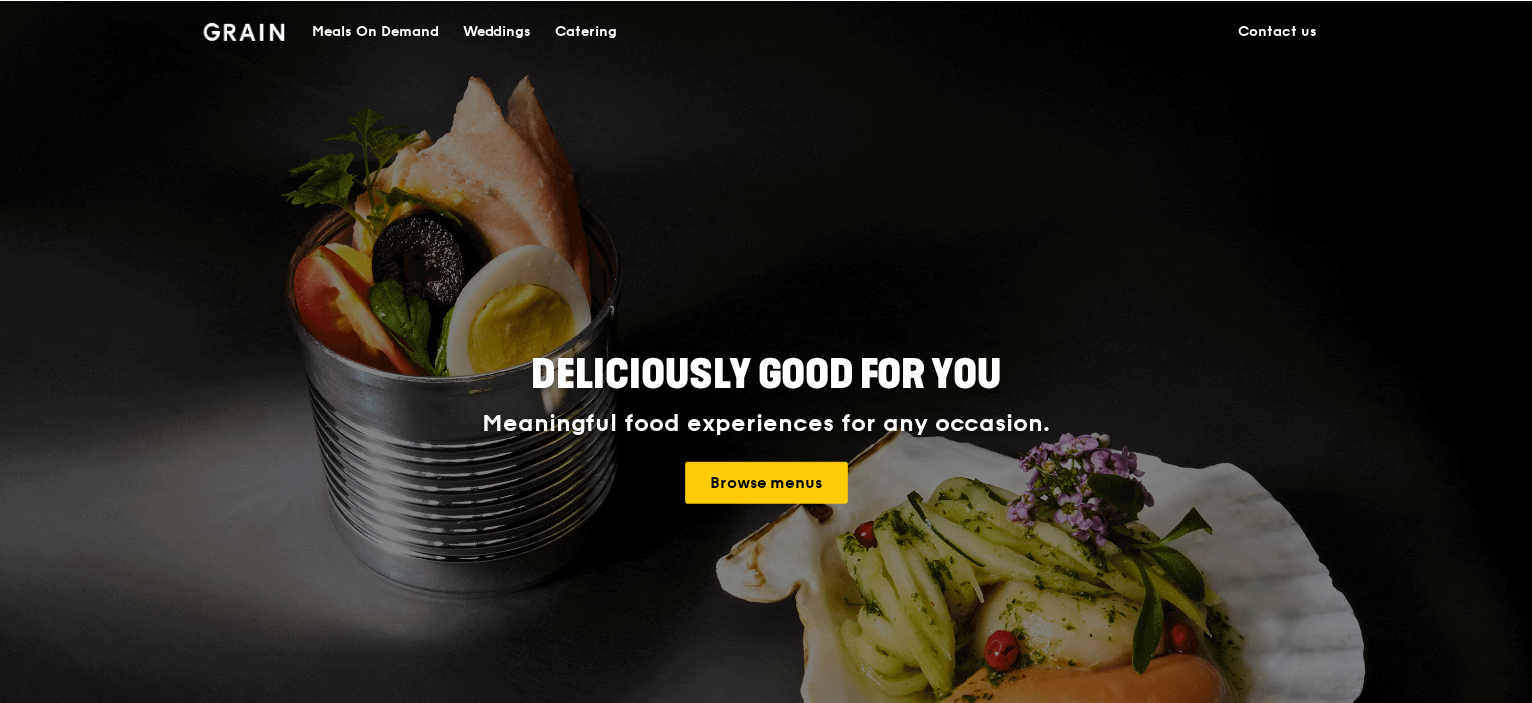 scroll, scrollTop: 0, scrollLeft: 0, axis: both 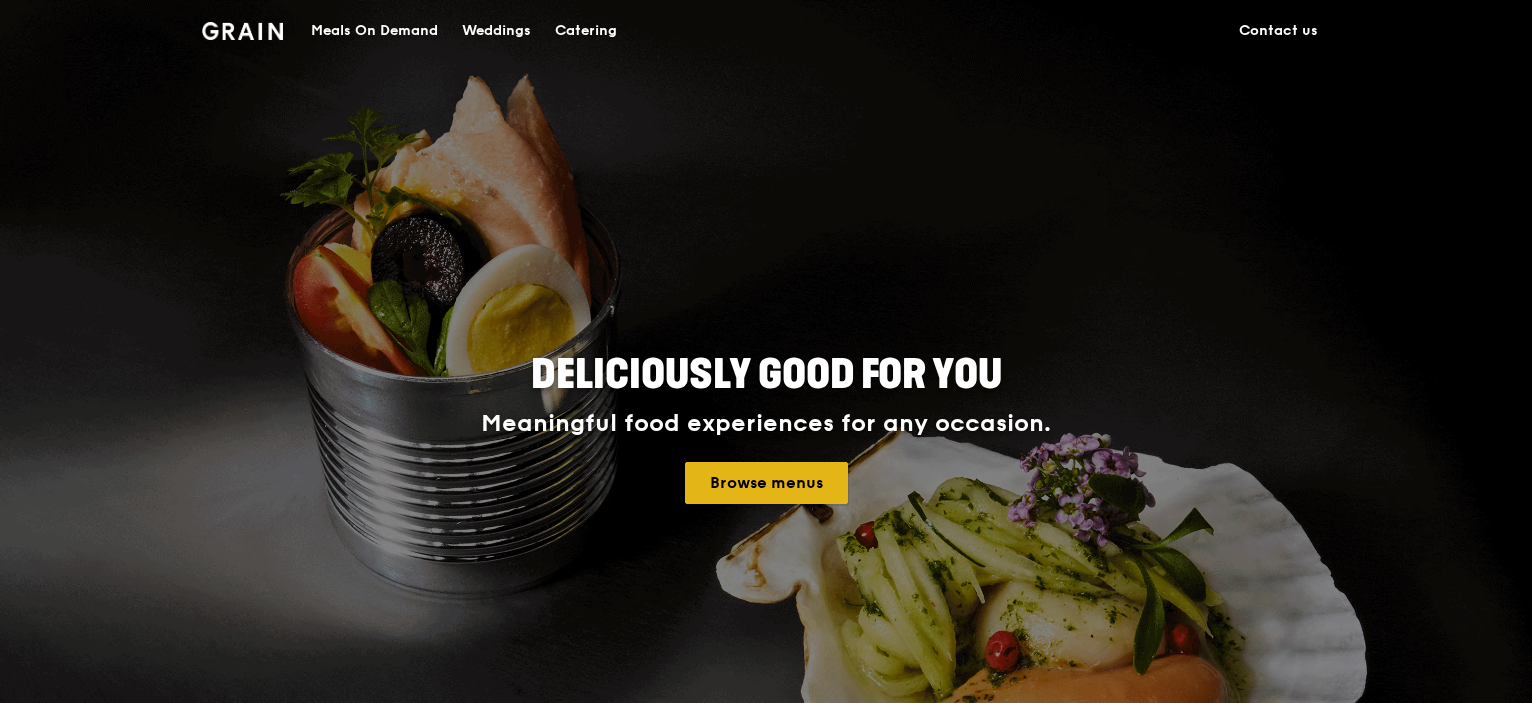 click on "Browse menus" at bounding box center (766, 483) 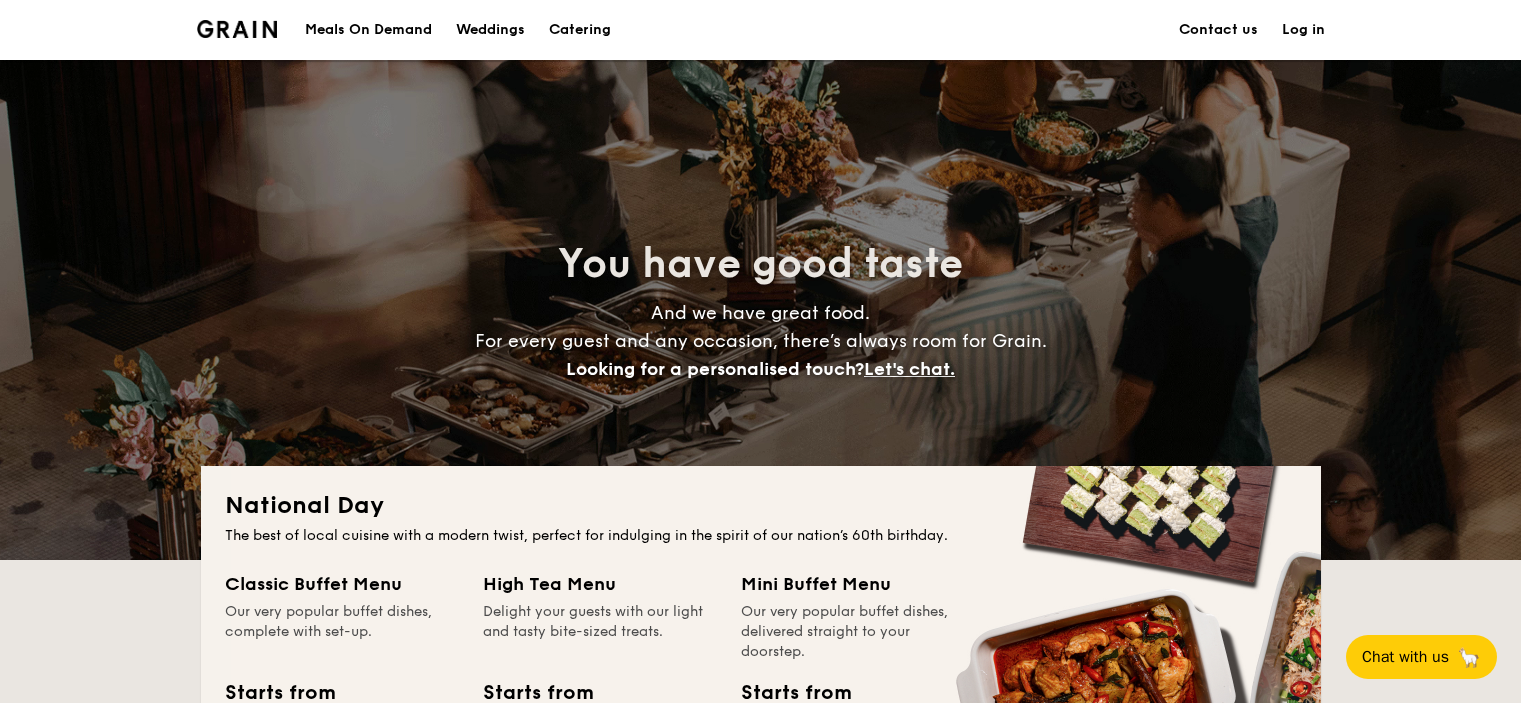 scroll, scrollTop: 0, scrollLeft: 0, axis: both 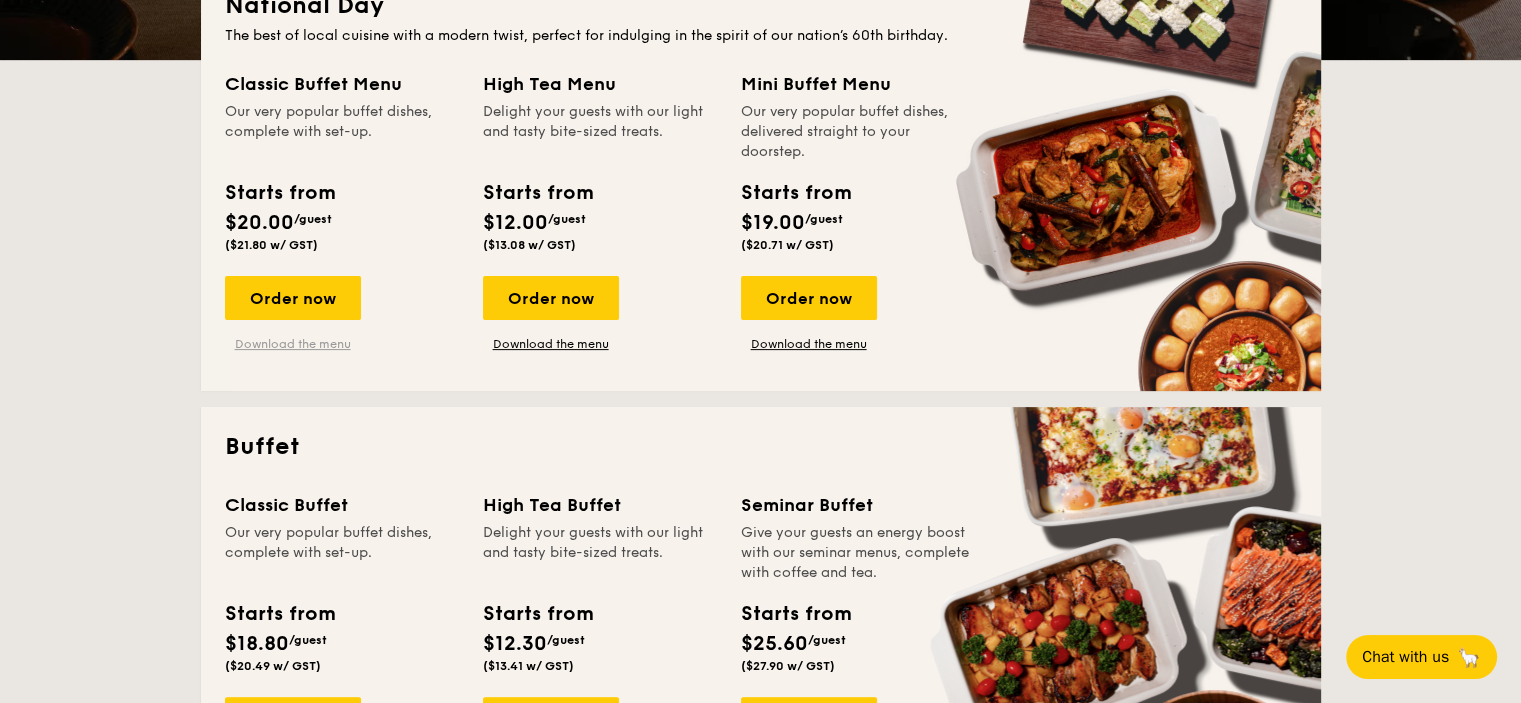 click on "Download the menu" at bounding box center (293, 344) 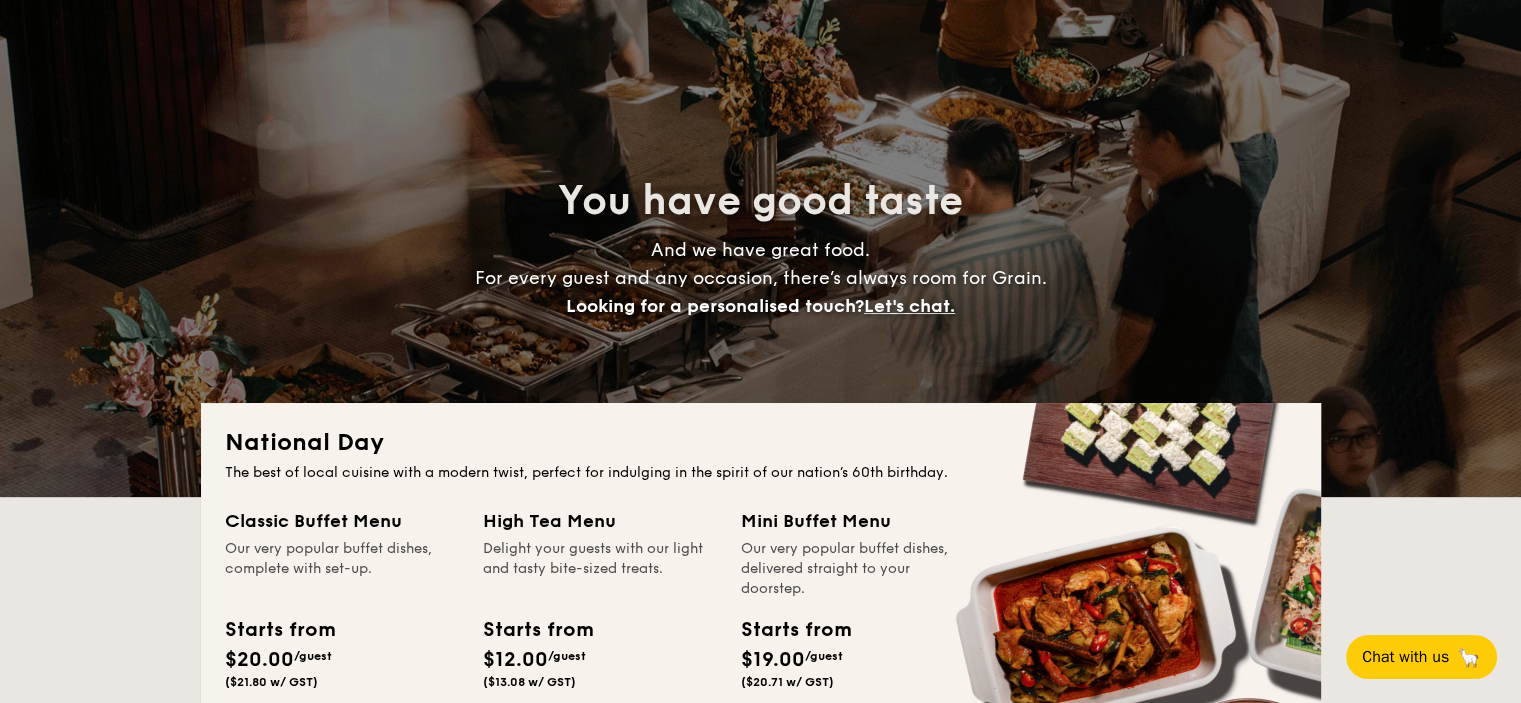 scroll, scrollTop: 0, scrollLeft: 0, axis: both 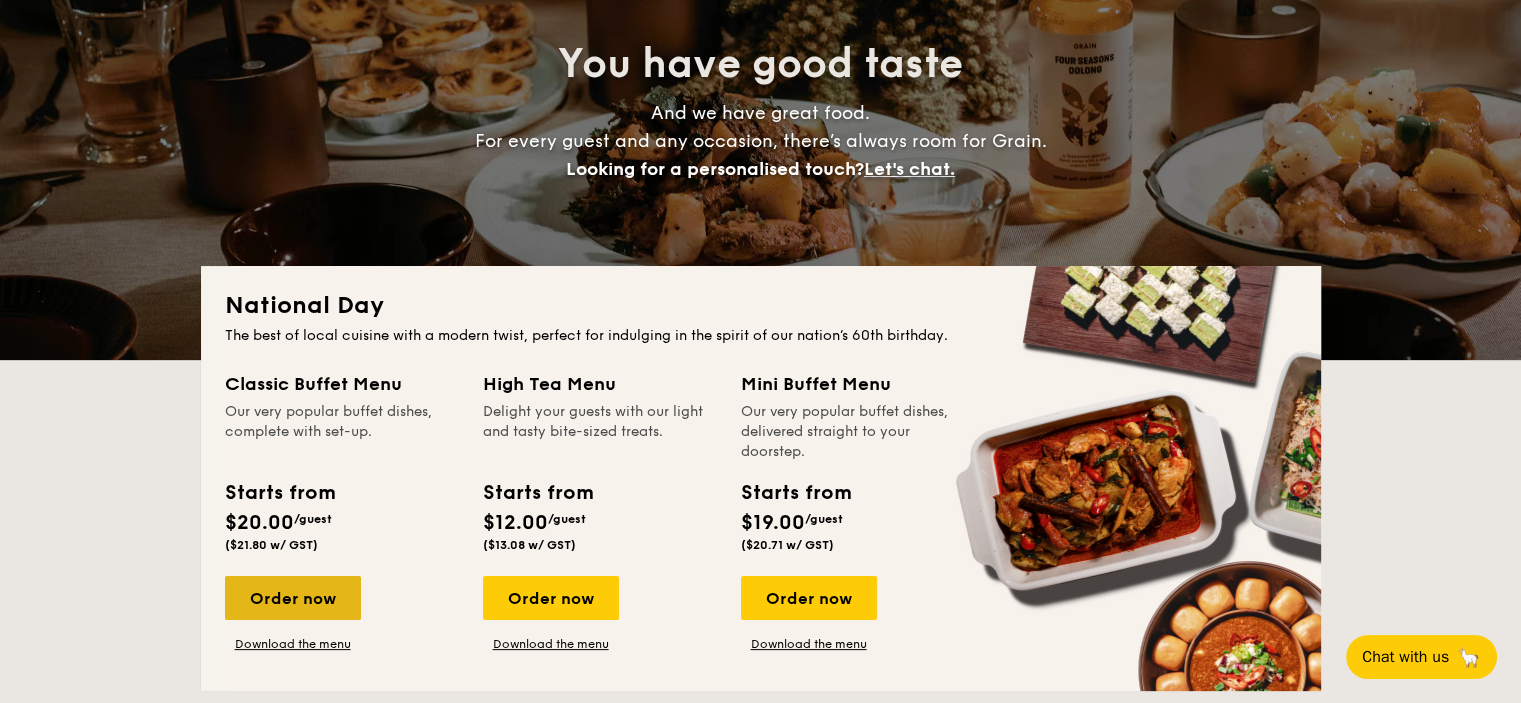drag, startPoint x: 0, startPoint y: 0, endPoint x: 301, endPoint y: 588, distance: 660.56415 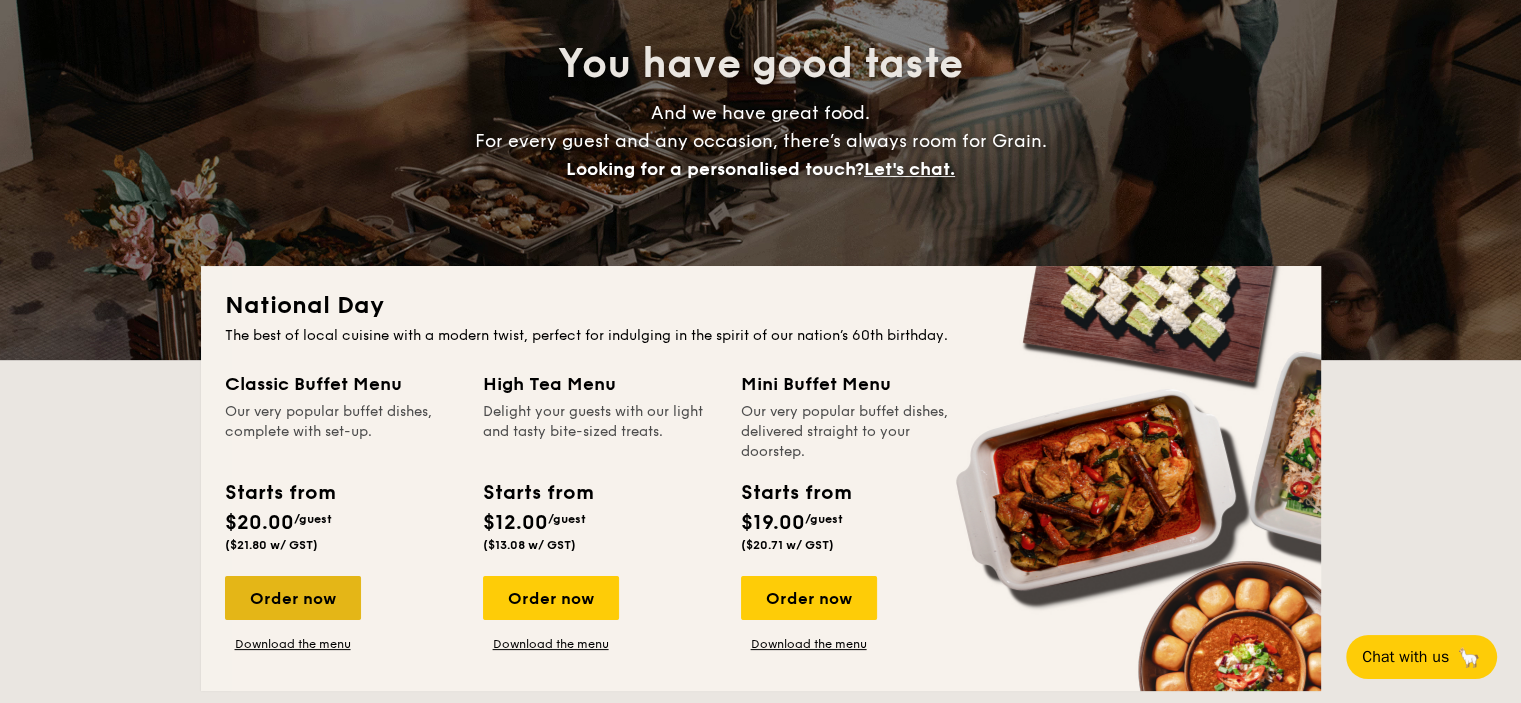 click on "Order now" at bounding box center (293, 598) 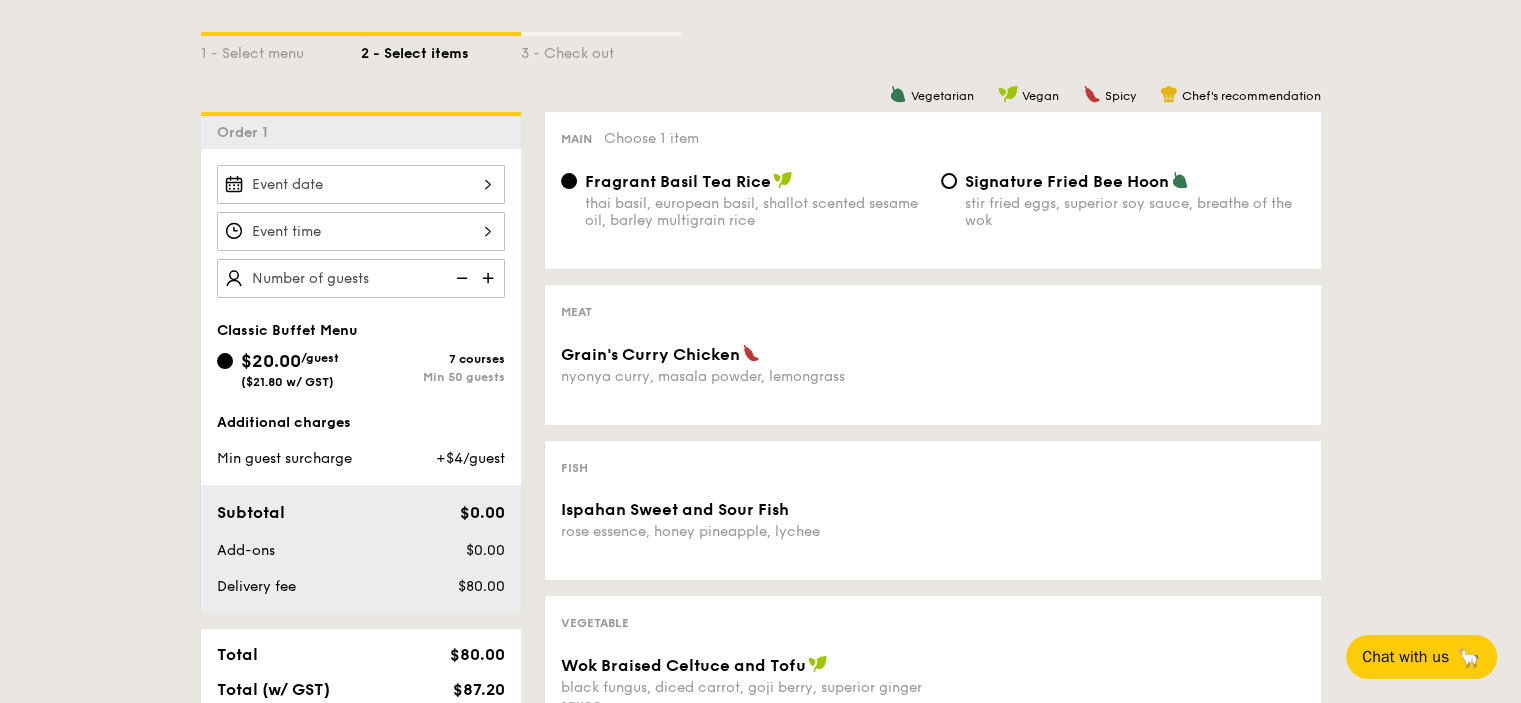 scroll, scrollTop: 400, scrollLeft: 0, axis: vertical 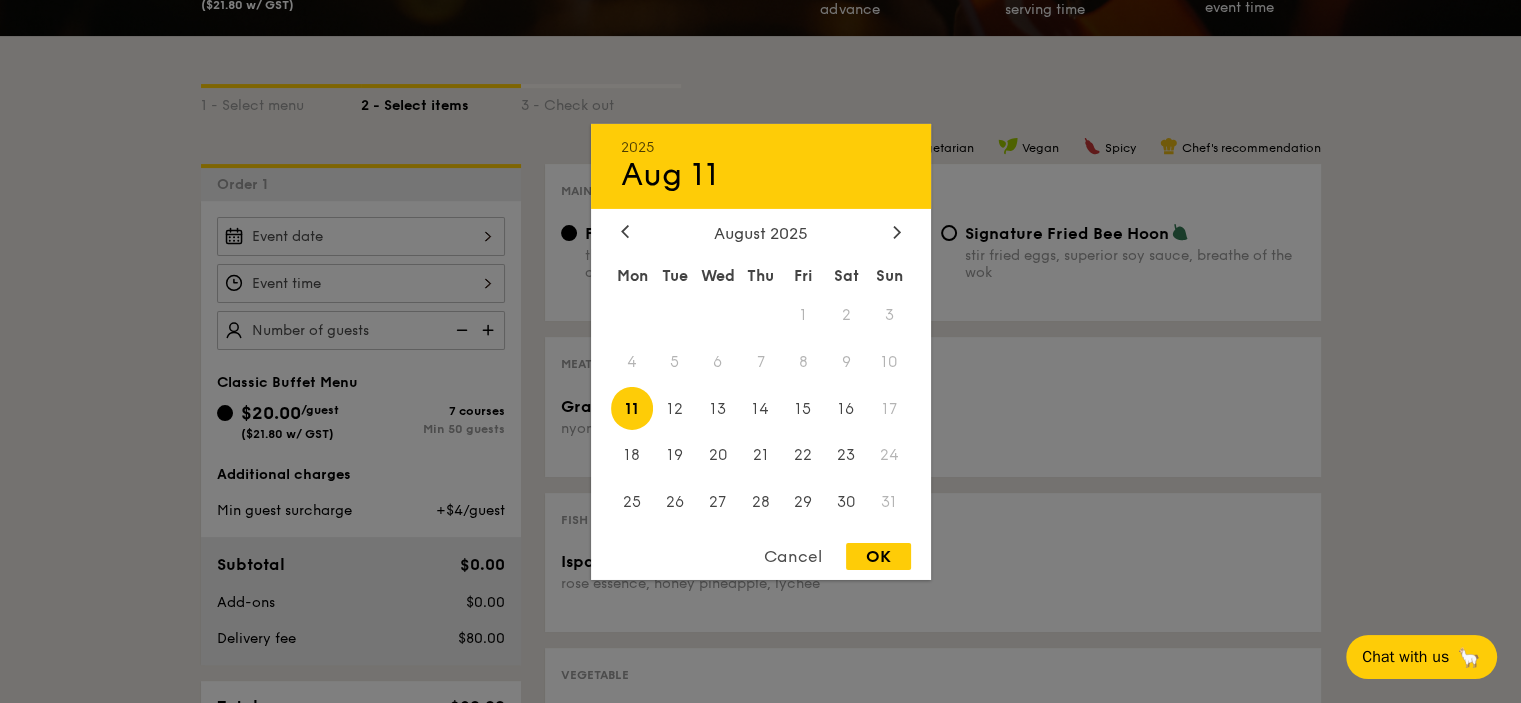 click on "2025   Aug 11       August 2025     Mon Tue Wed Thu Fri Sat Sun   1 2 3 4 5 6 7 8 9 10 11 12 13 14 15 16 17 18 19 20 21 22 23 24 25 26 27 28 29 30 31     Cancel   OK" at bounding box center (361, 236) 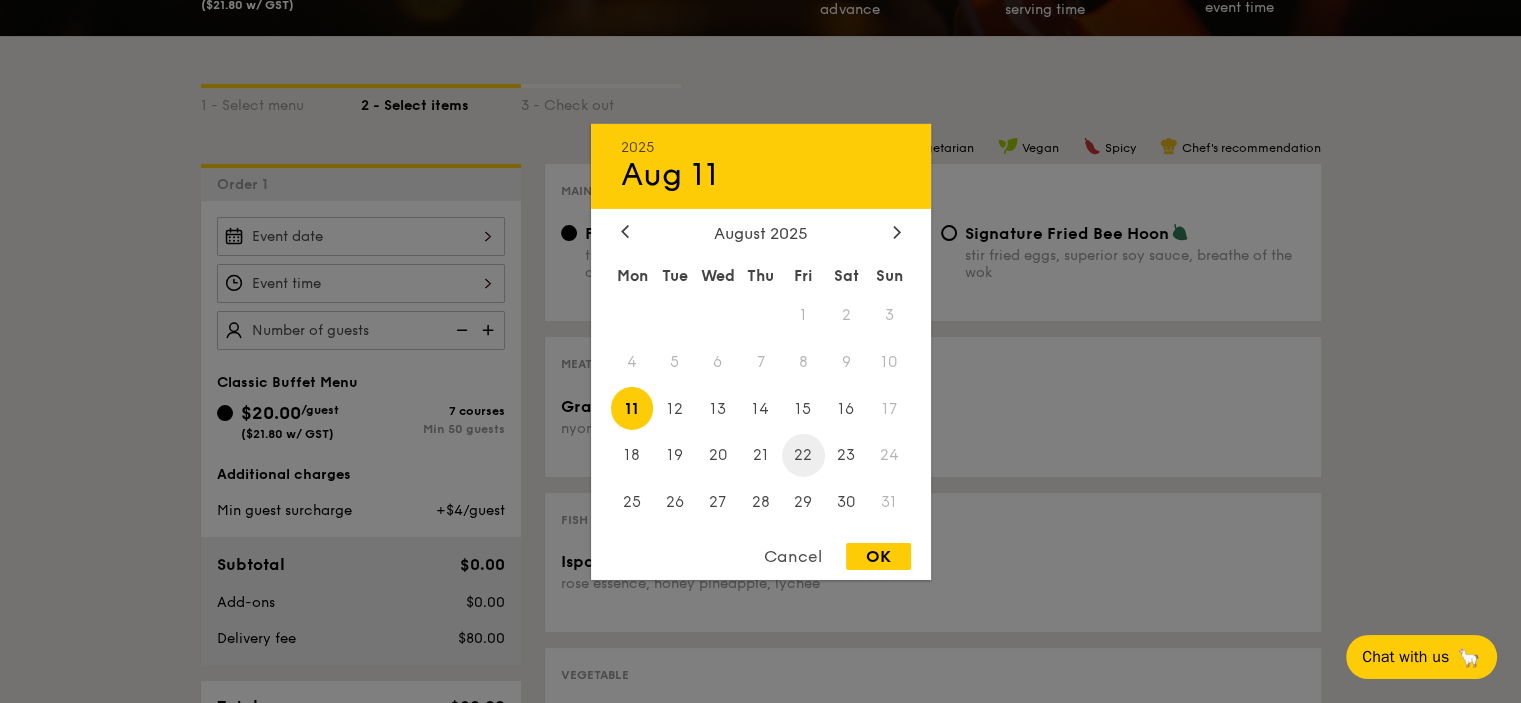 click on "22" at bounding box center (803, 455) 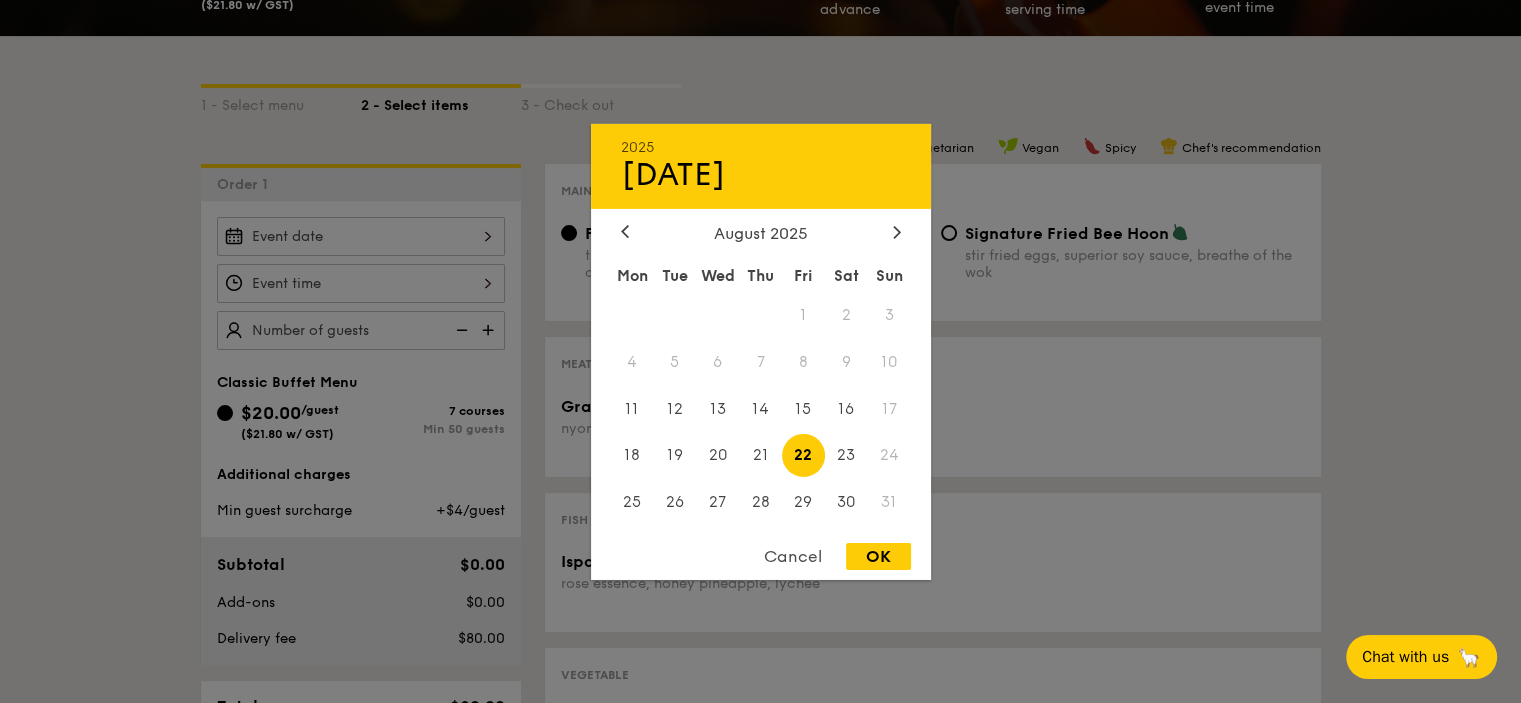click on "OK" at bounding box center [878, 556] 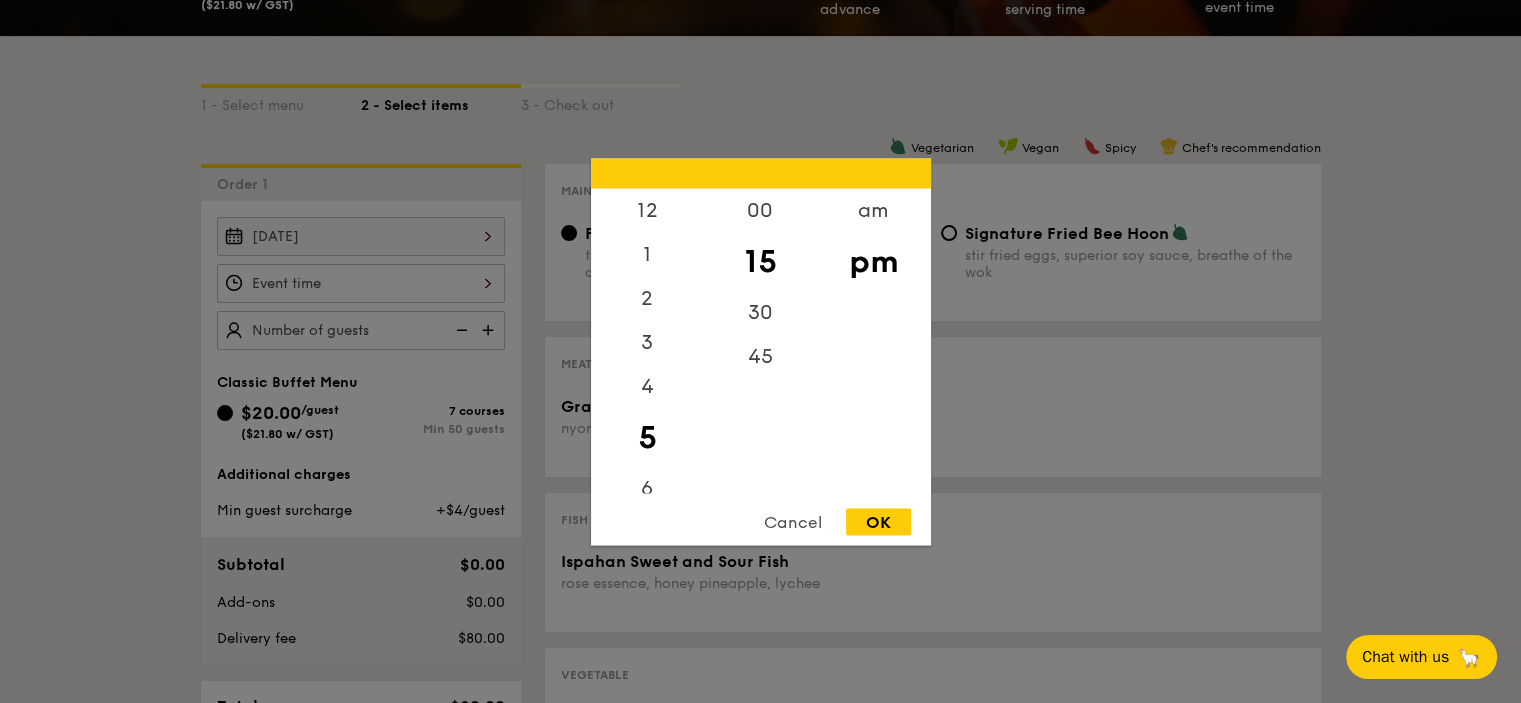 click on "12 1 2 3 4 5 6 7 8 9 10 11   00 15 30 45   am   pm   Cancel   OK" at bounding box center [361, 283] 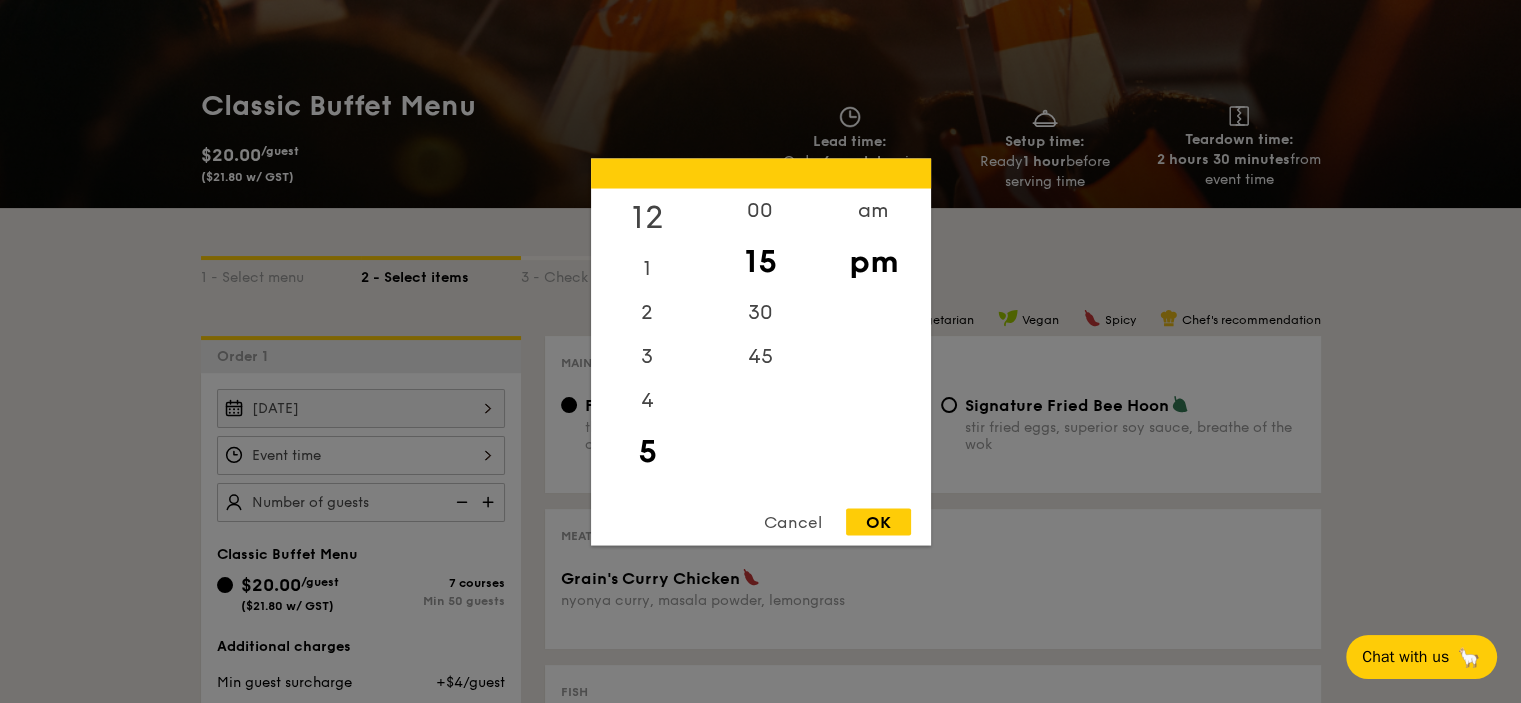 scroll, scrollTop: 200, scrollLeft: 0, axis: vertical 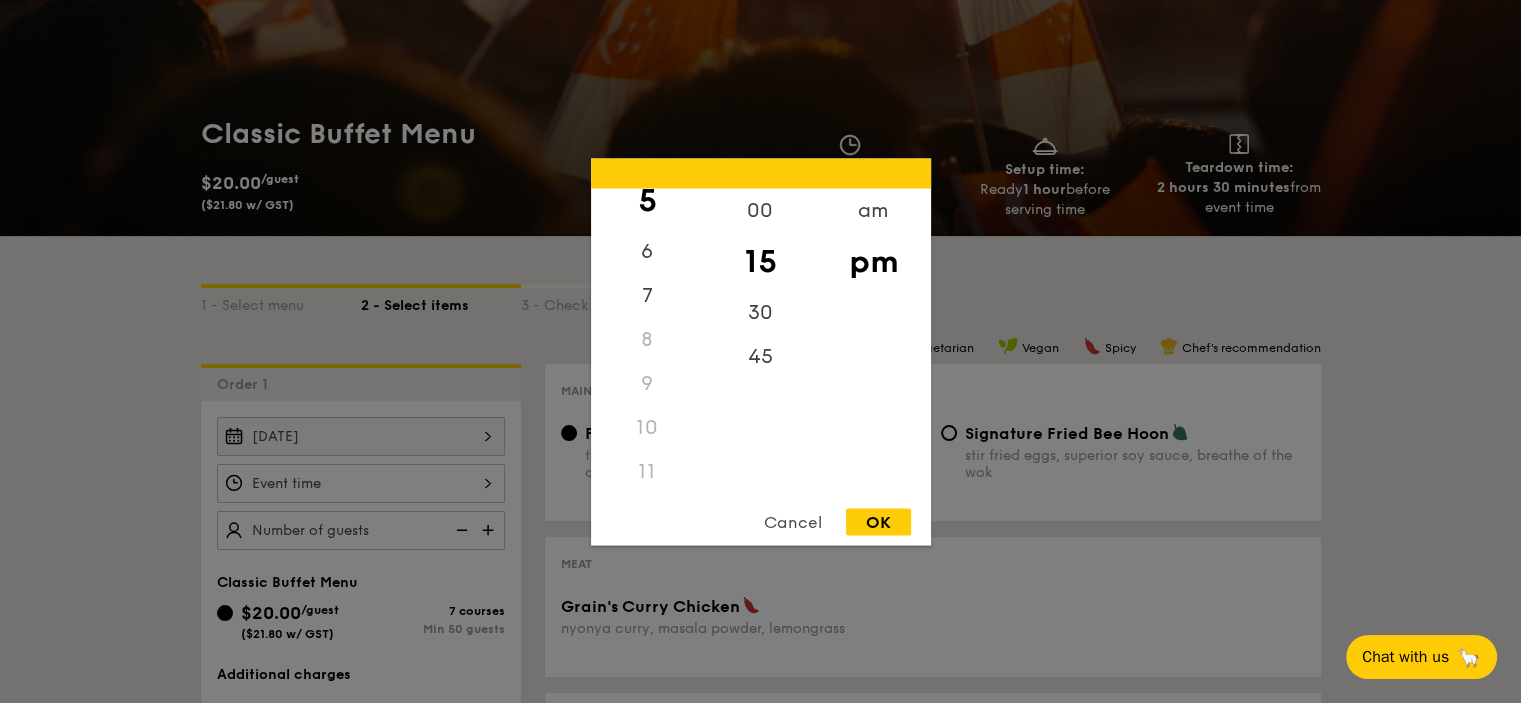 click on "11" at bounding box center (647, 471) 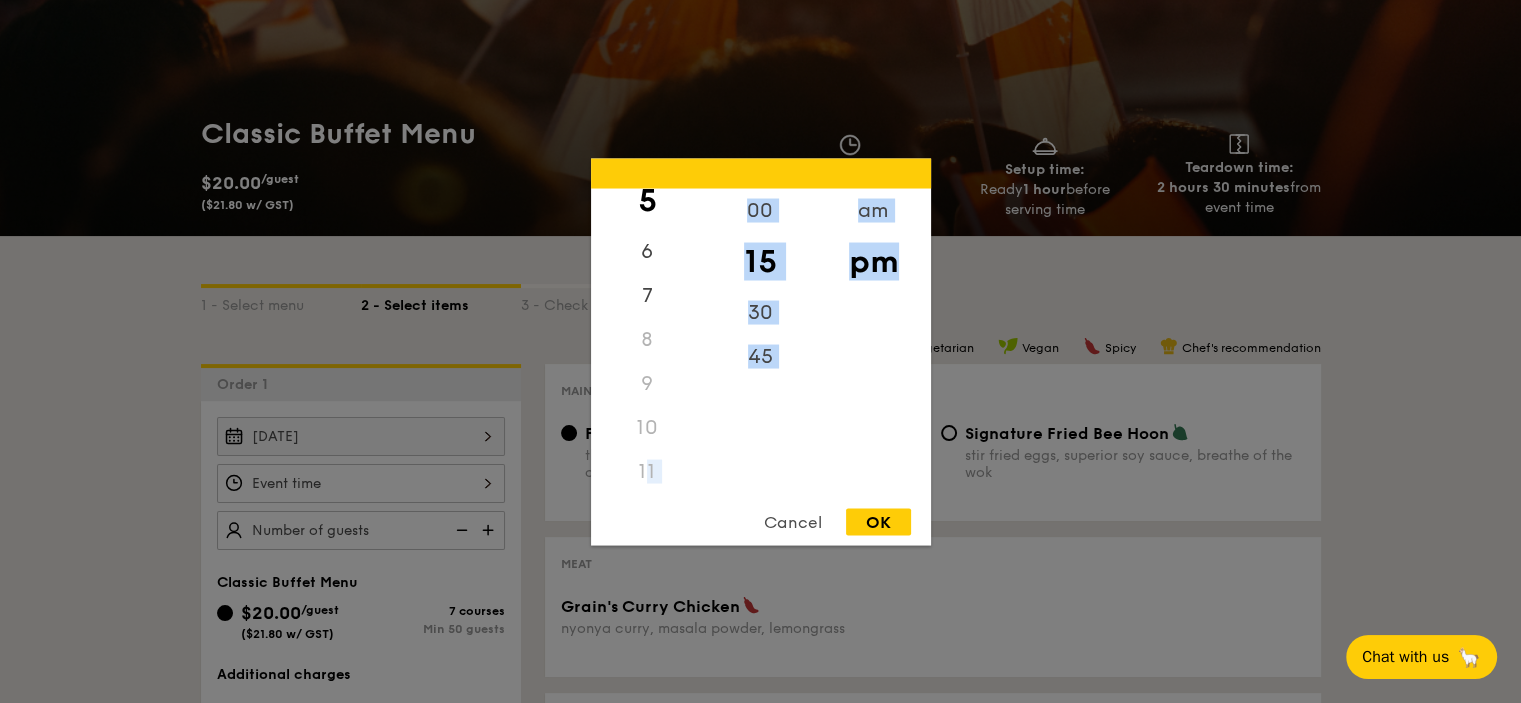 click on "12 1 2 3 4 5 6 7 8 9 10 11   00 15 30 45   am   pm   Cancel   OK" at bounding box center [761, 351] 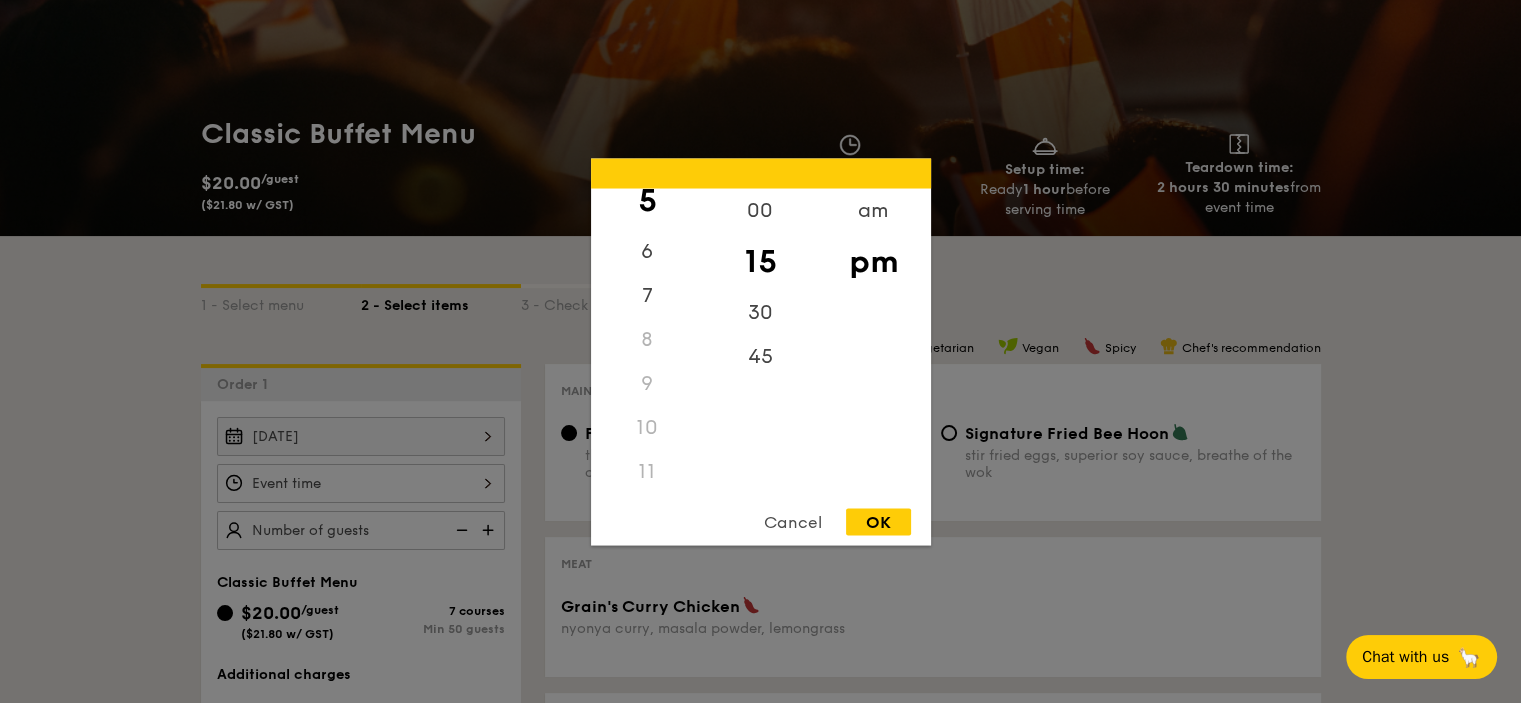 click on "9" at bounding box center (647, 383) 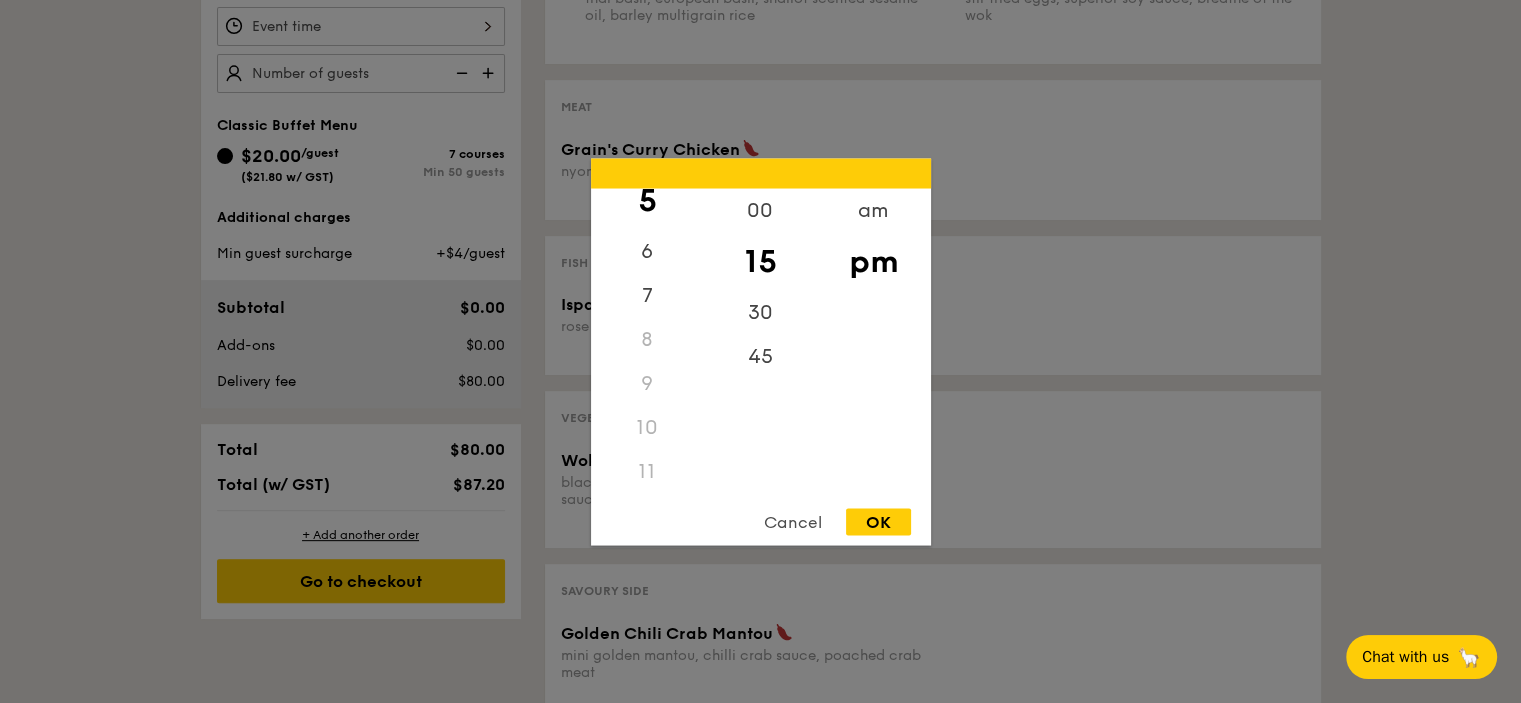 scroll, scrollTop: 800, scrollLeft: 0, axis: vertical 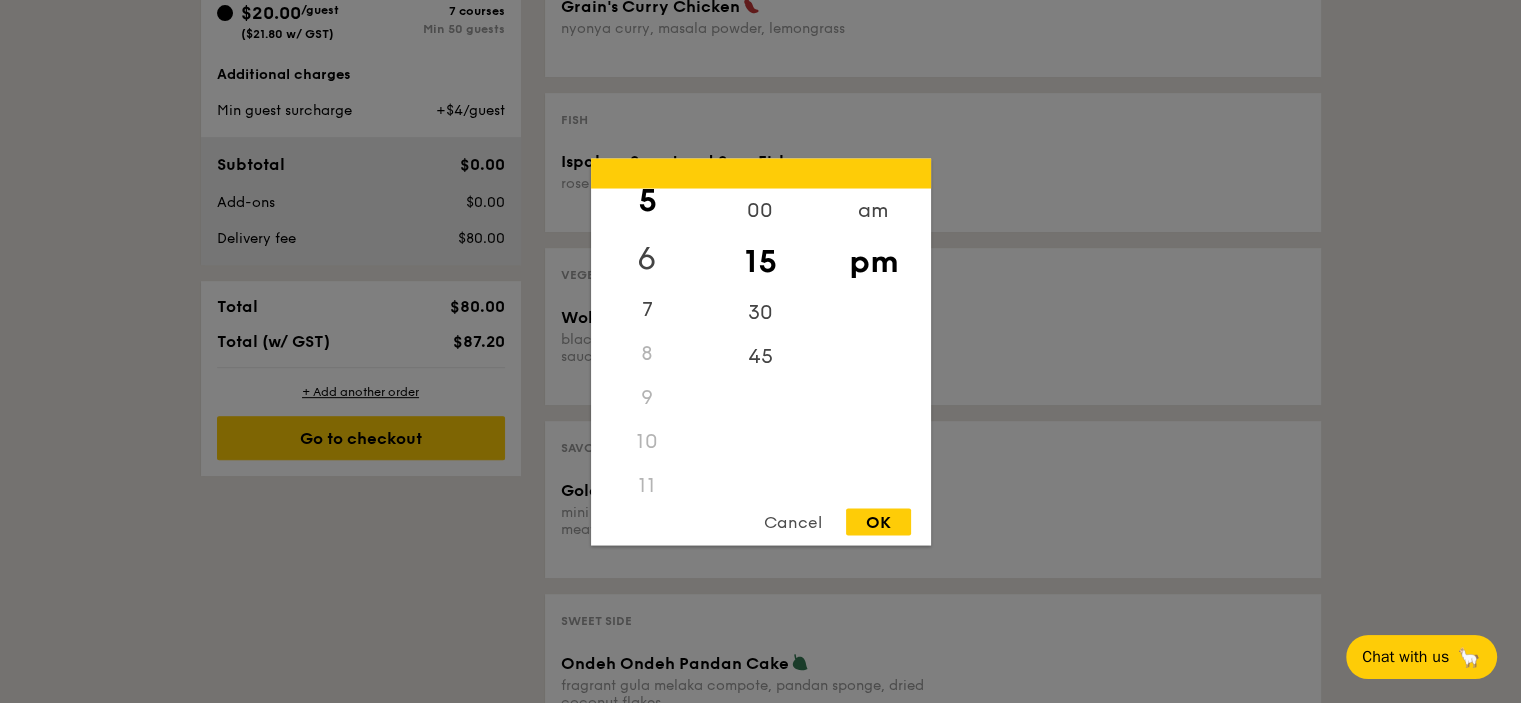 click on "6" at bounding box center [647, 258] 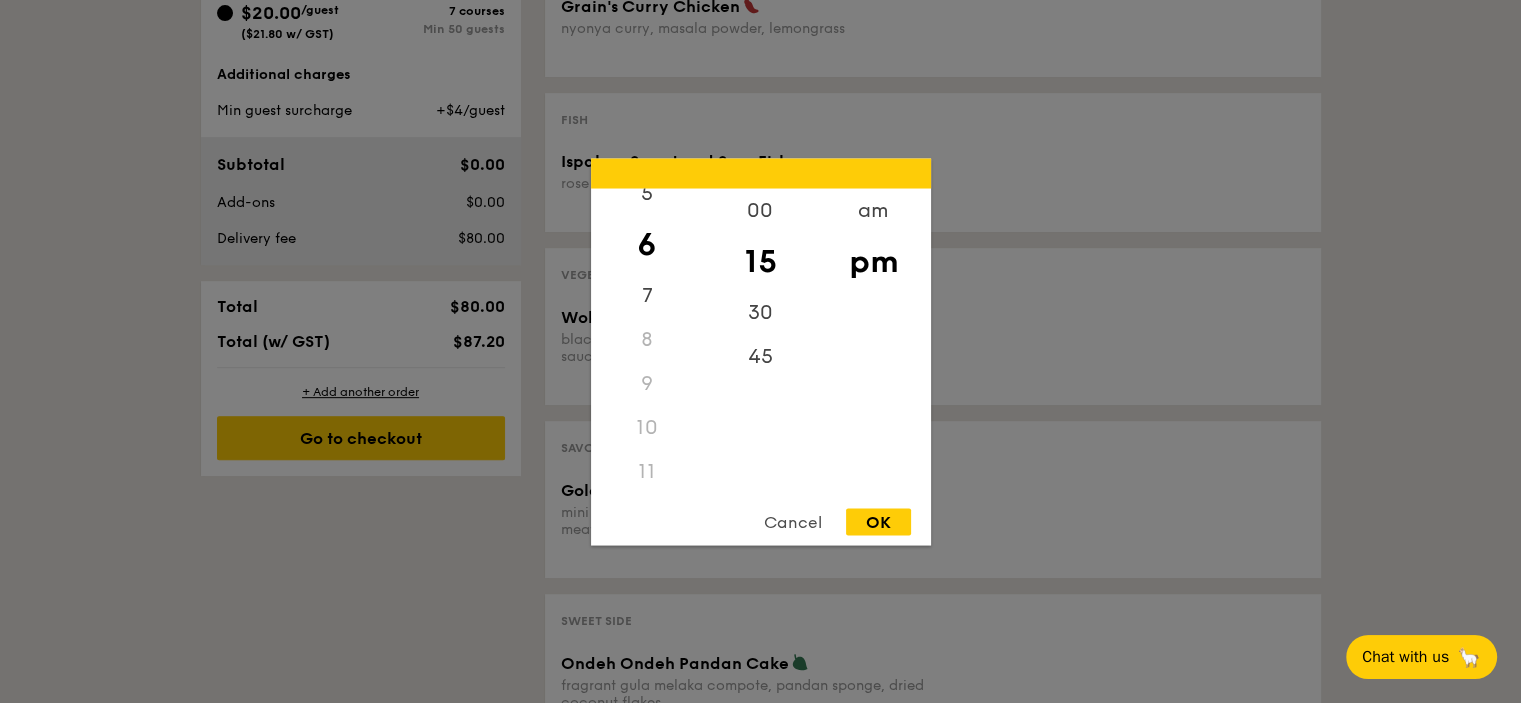 click on "11" at bounding box center (647, 471) 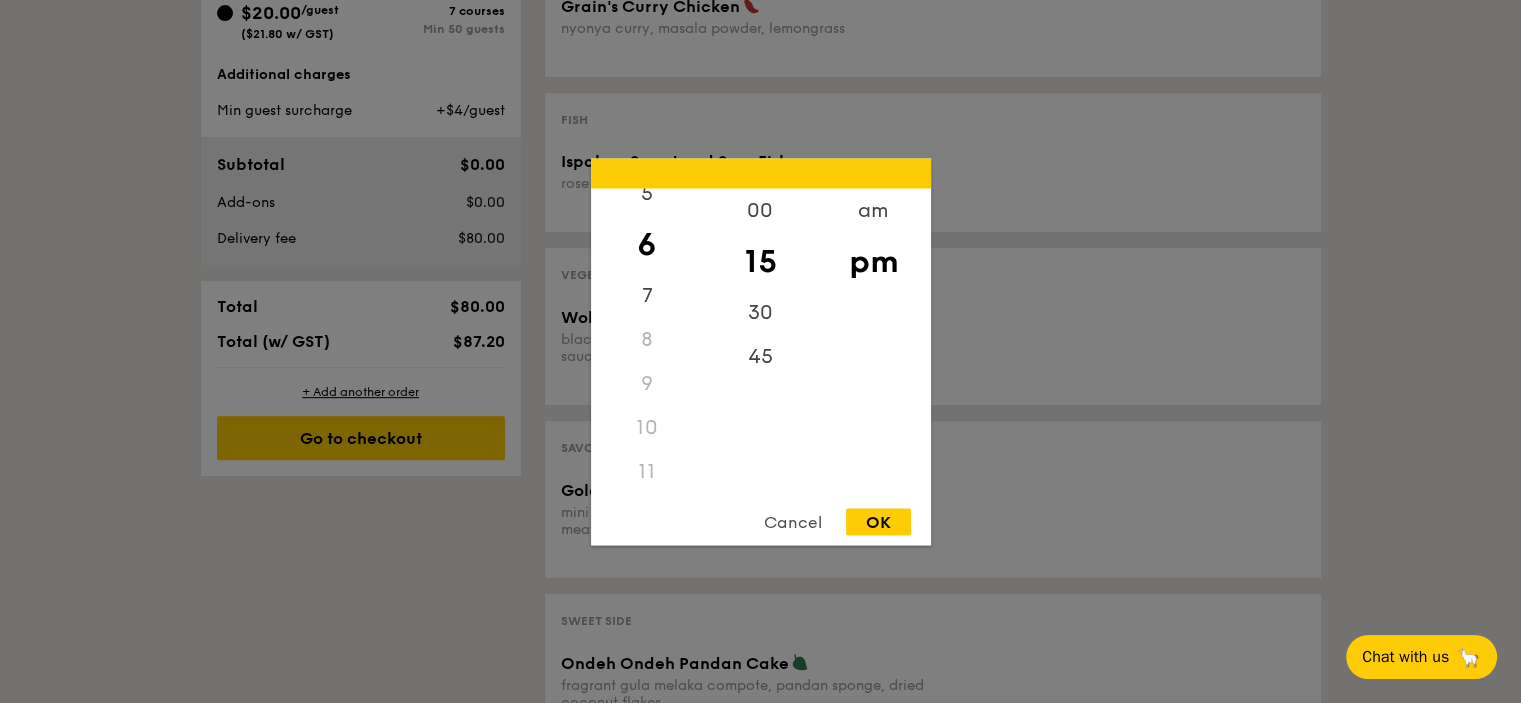 click on "11" at bounding box center [647, 471] 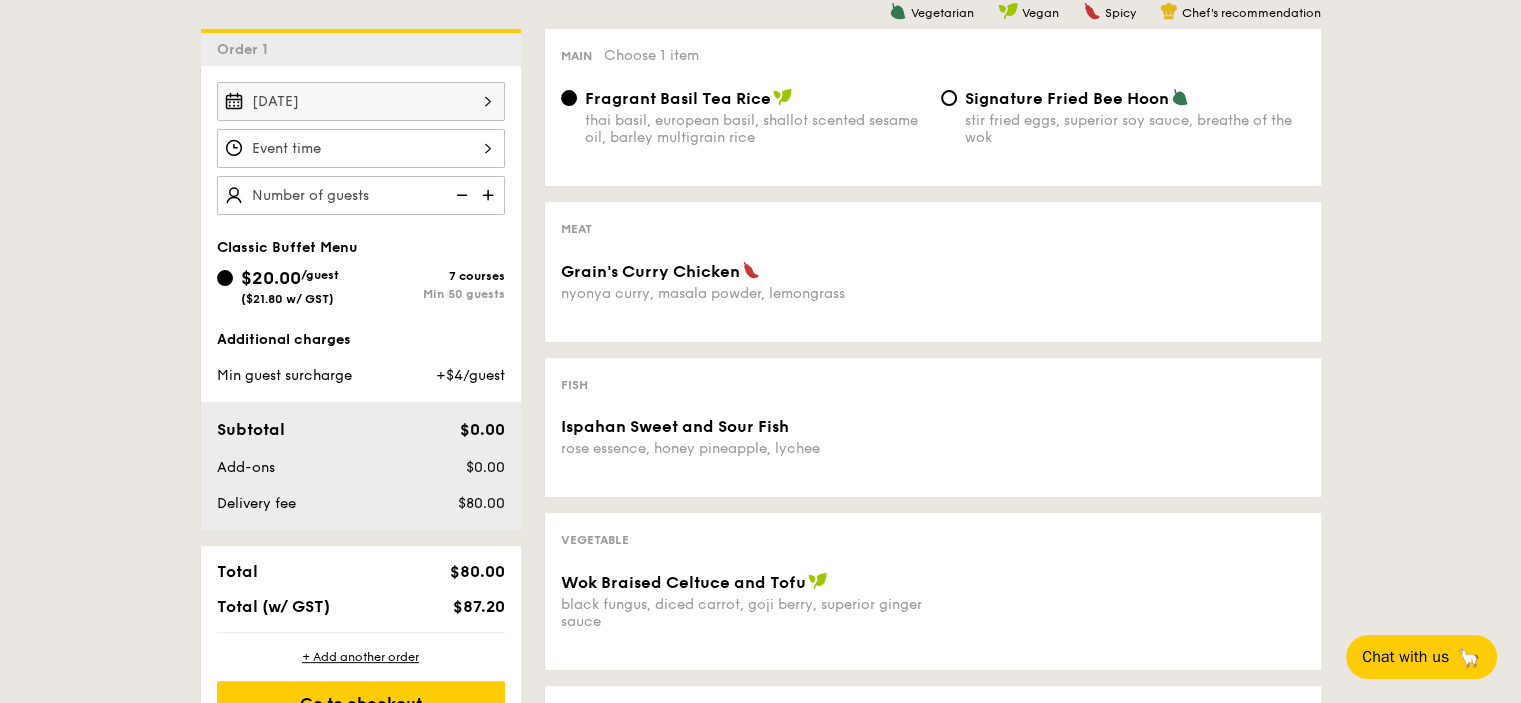 scroll, scrollTop: 500, scrollLeft: 0, axis: vertical 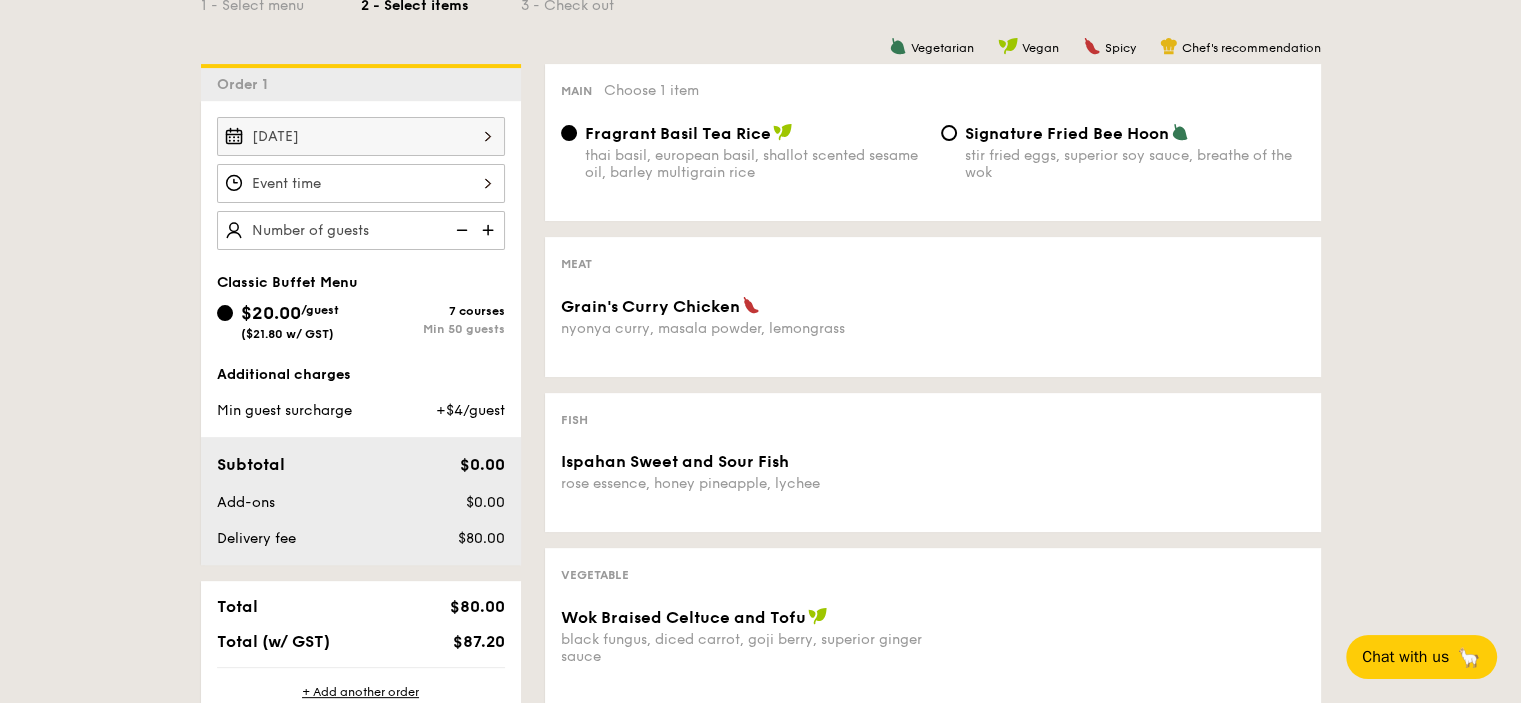 click at bounding box center (490, 230) 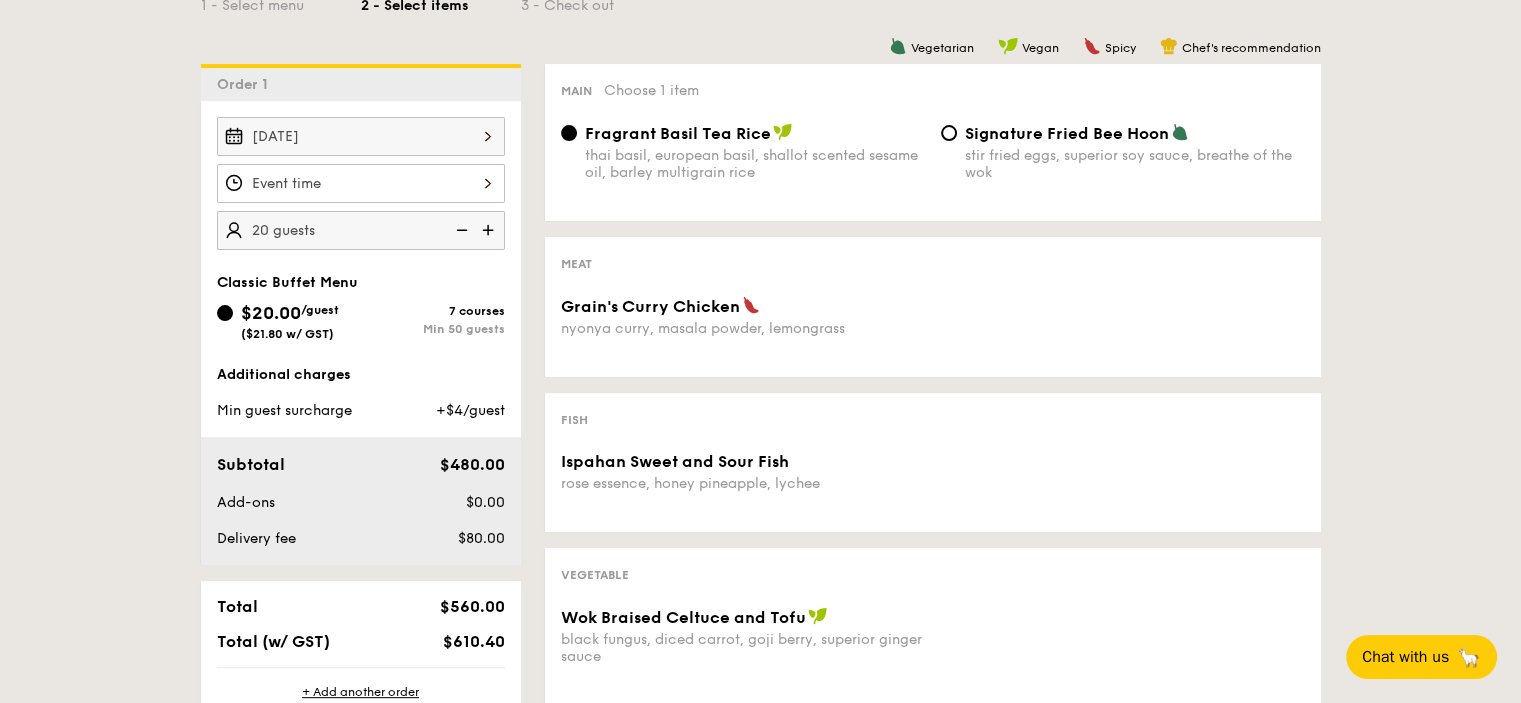 click at bounding box center (490, 230) 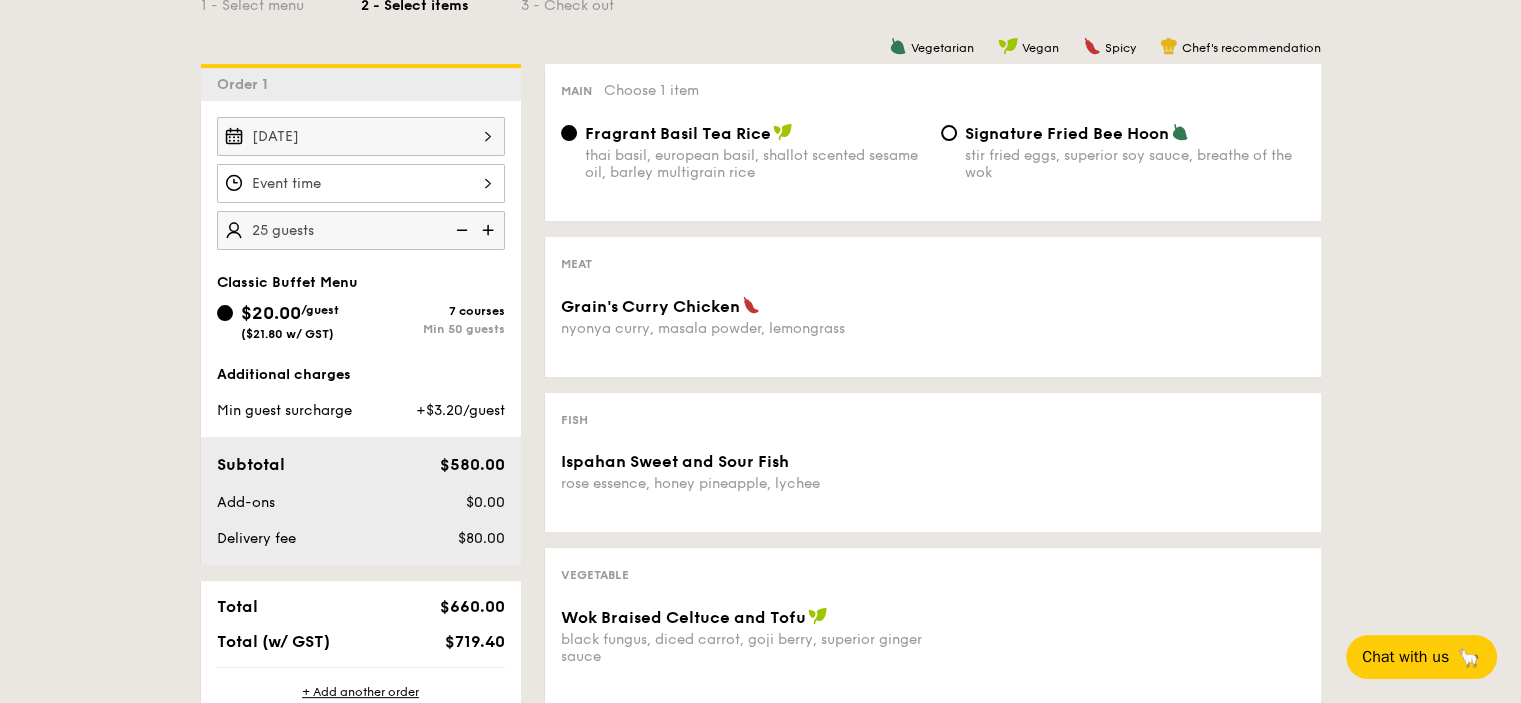click at bounding box center (490, 230) 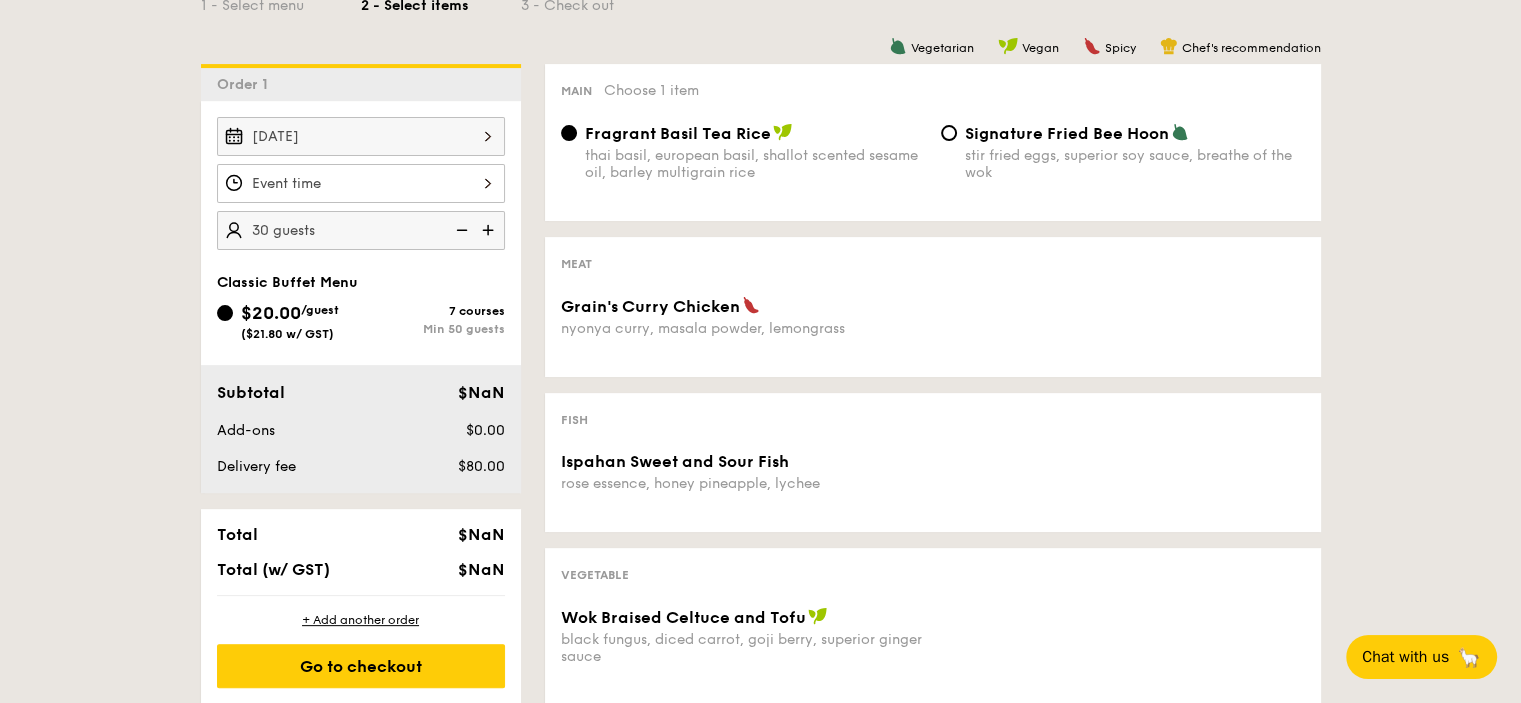 click at bounding box center [490, 230] 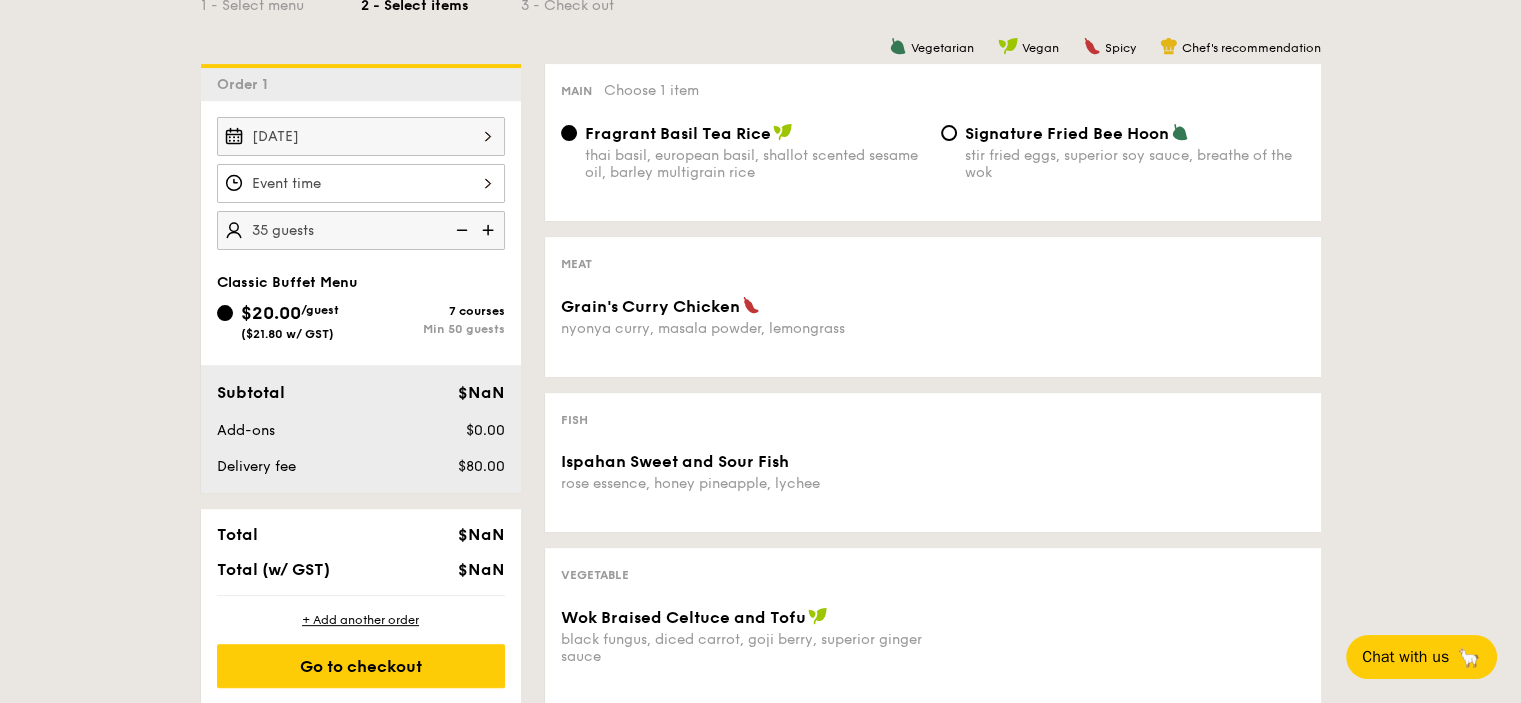 click at bounding box center (490, 230) 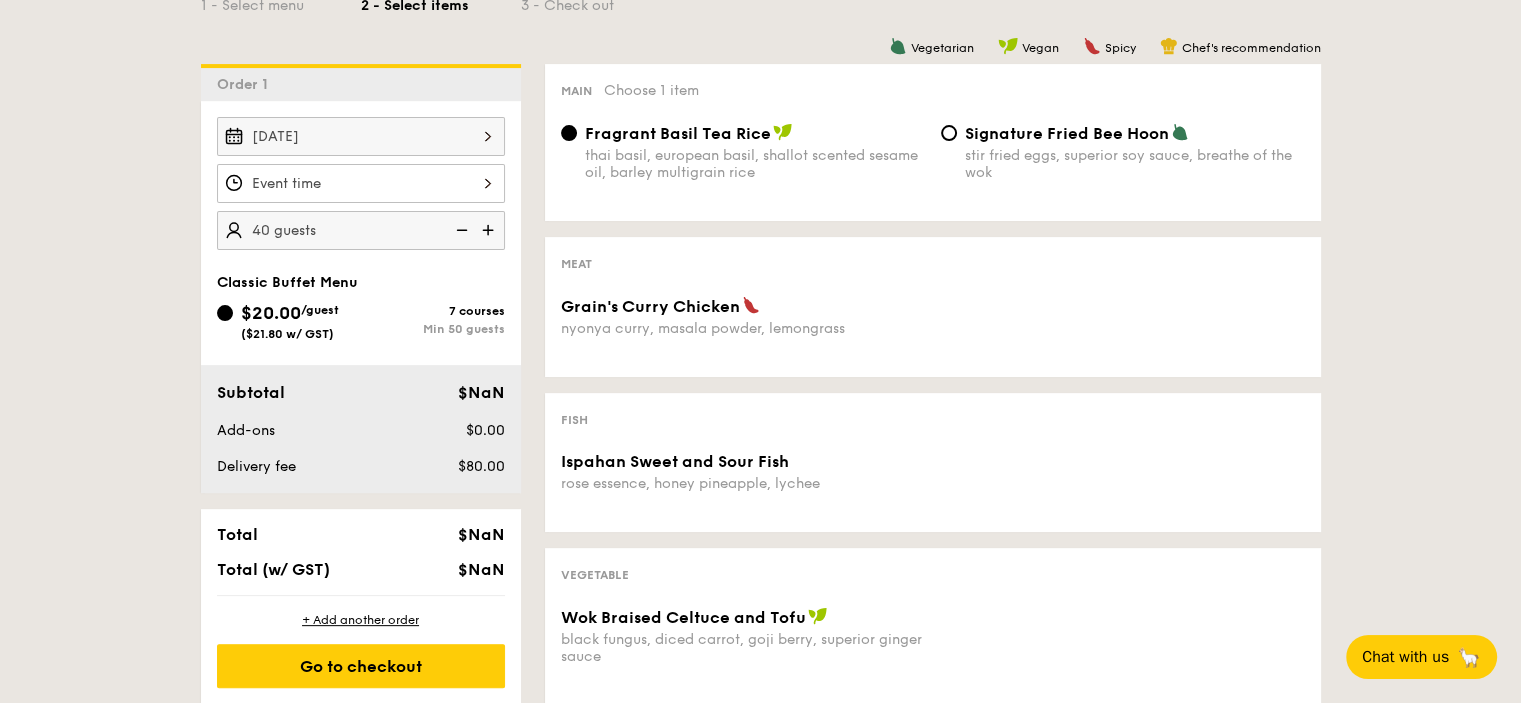 click at bounding box center [490, 230] 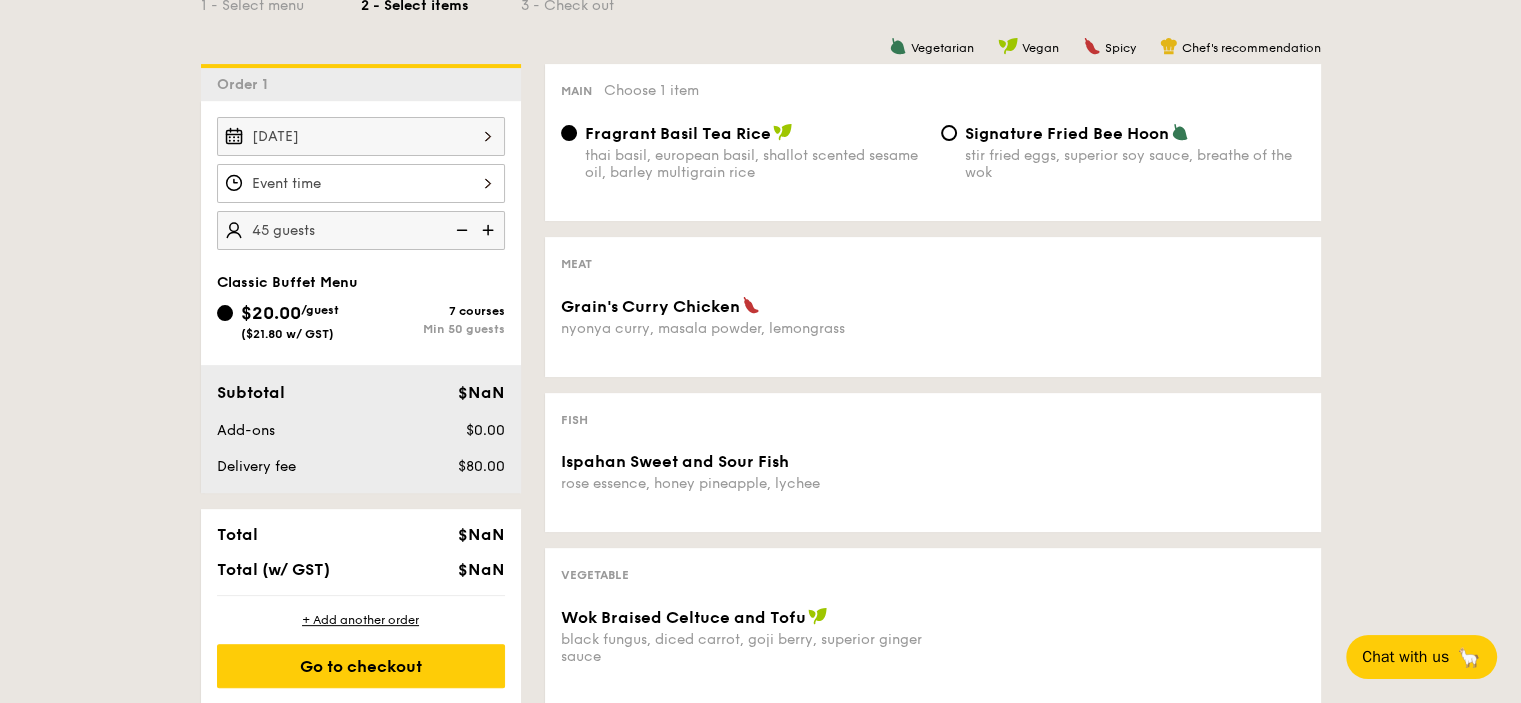 click at bounding box center [490, 230] 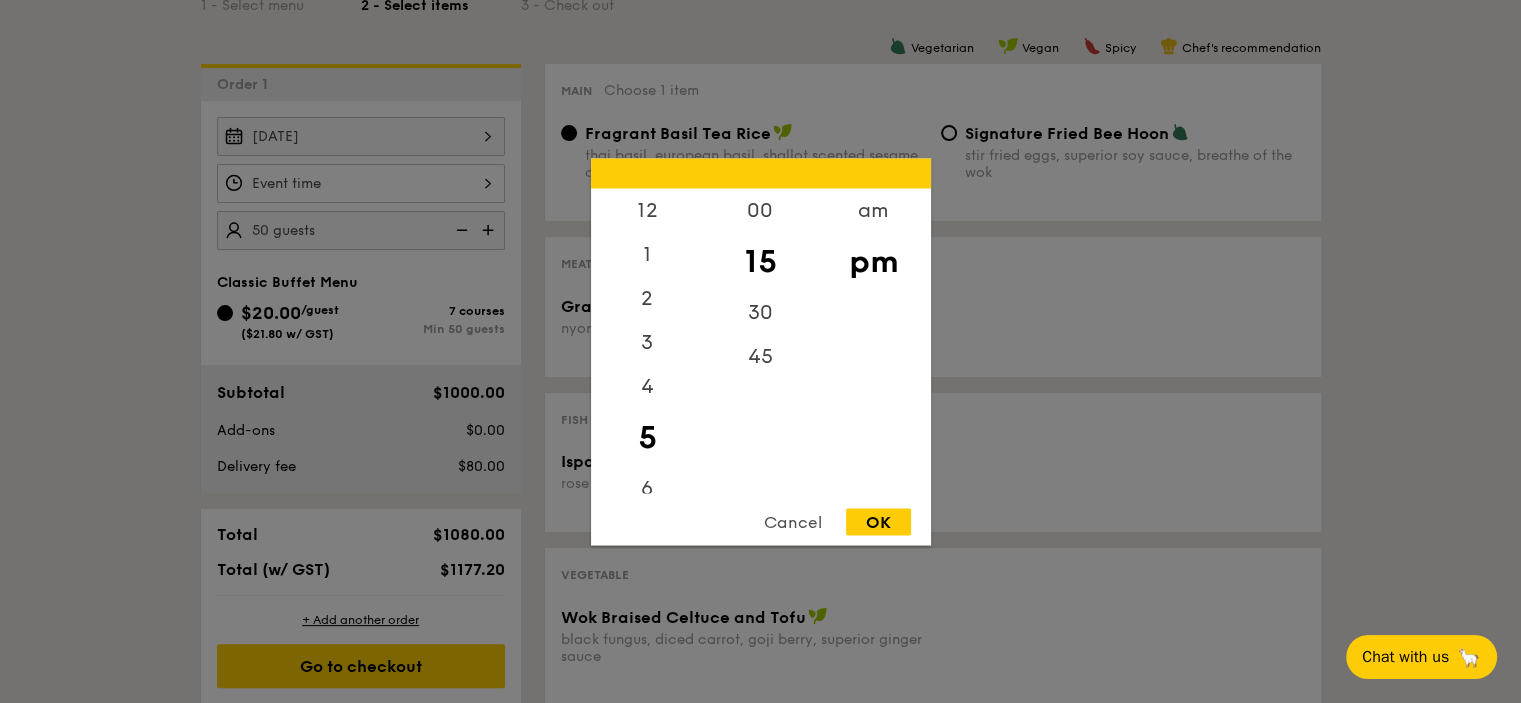 click on "12 1 2 3 4 5 6 7 8 9 10 11   00 15 30 45   am   pm   Cancel   OK" at bounding box center [361, 183] 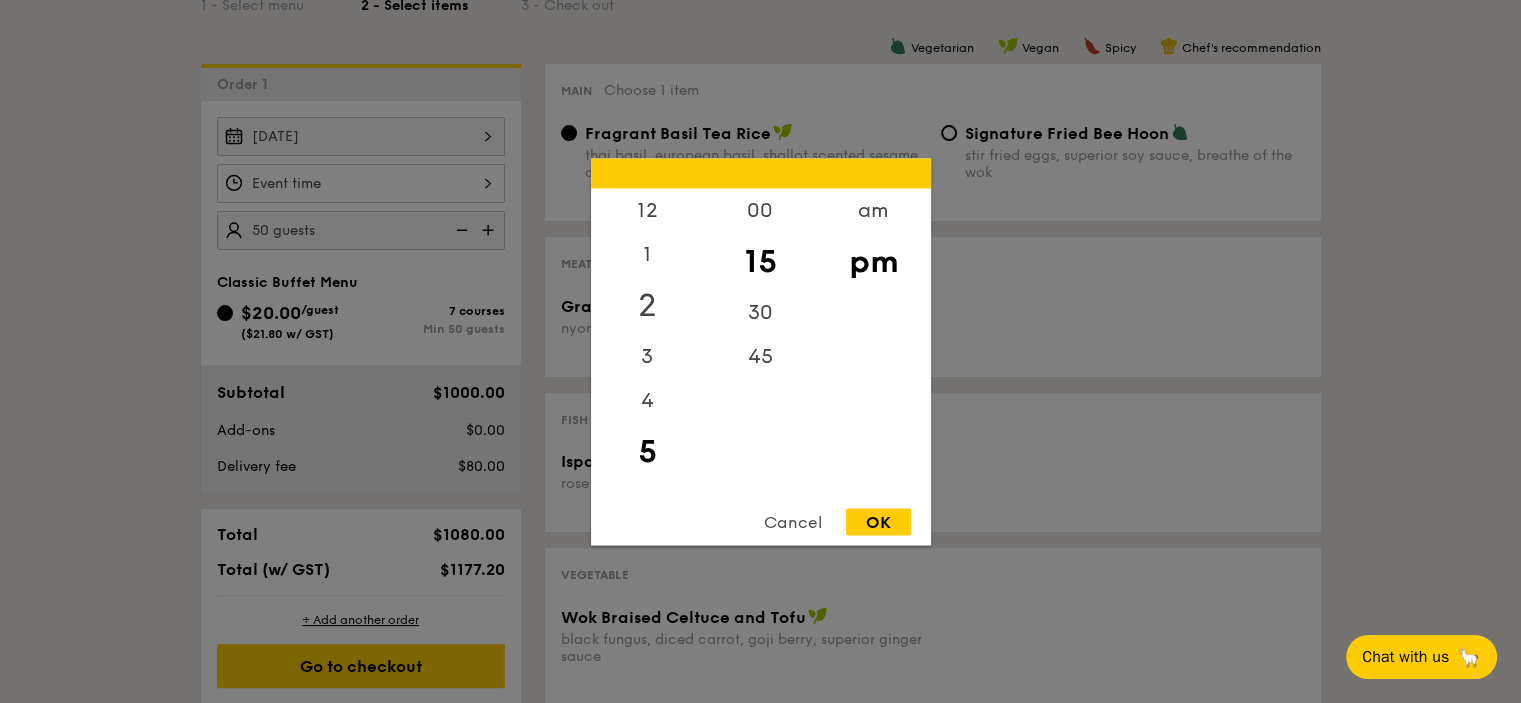 scroll, scrollTop: 400, scrollLeft: 0, axis: vertical 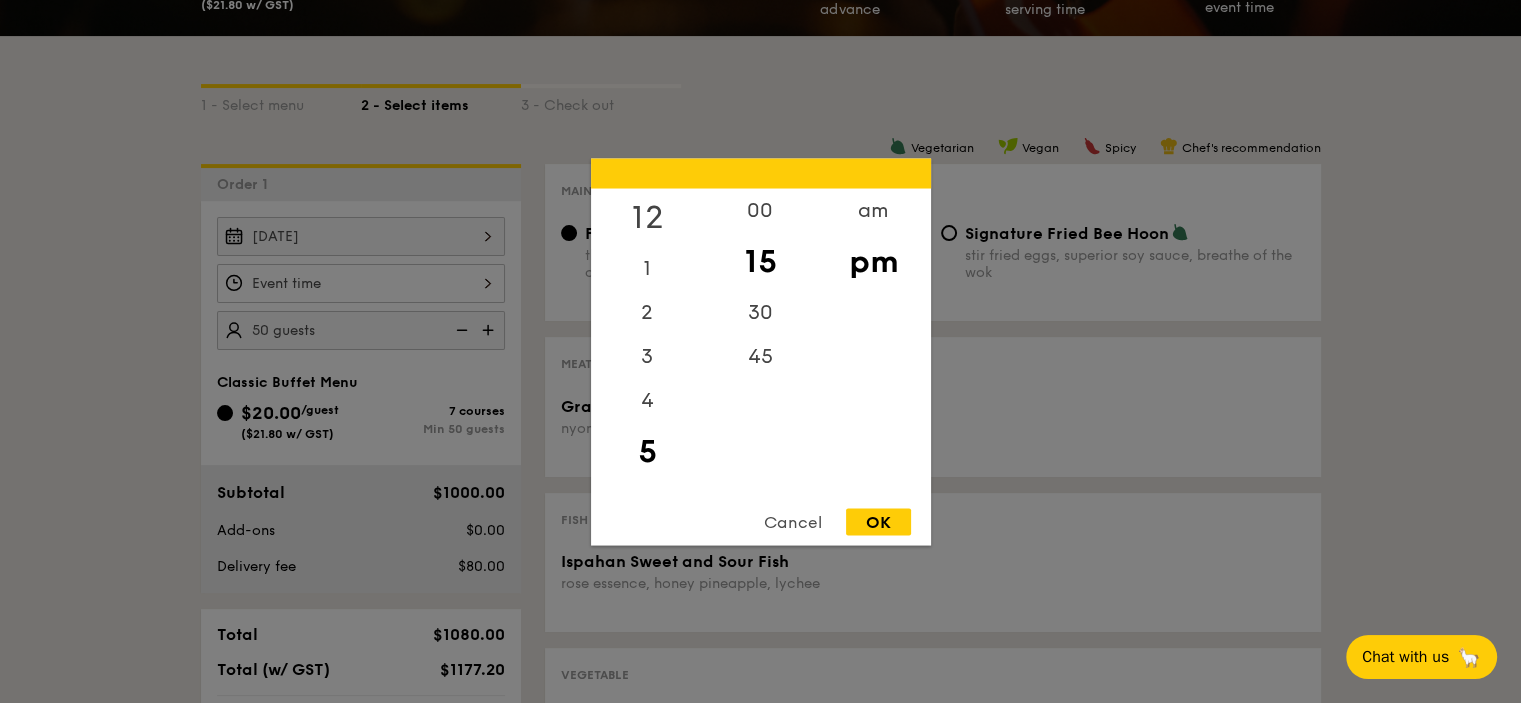 click on "12" at bounding box center [647, 217] 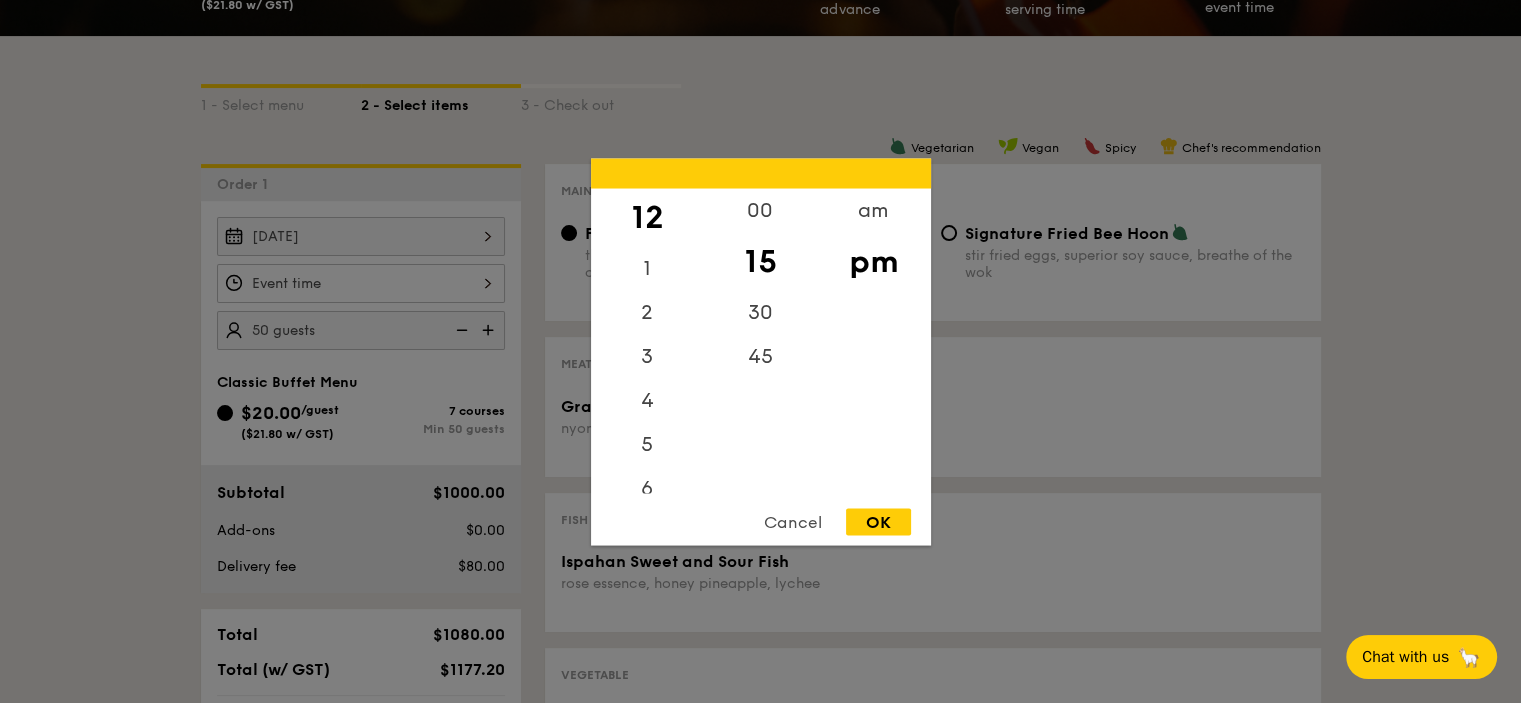 drag, startPoint x: 659, startPoint y: 211, endPoint x: 660, endPoint y: 234, distance: 23.021729 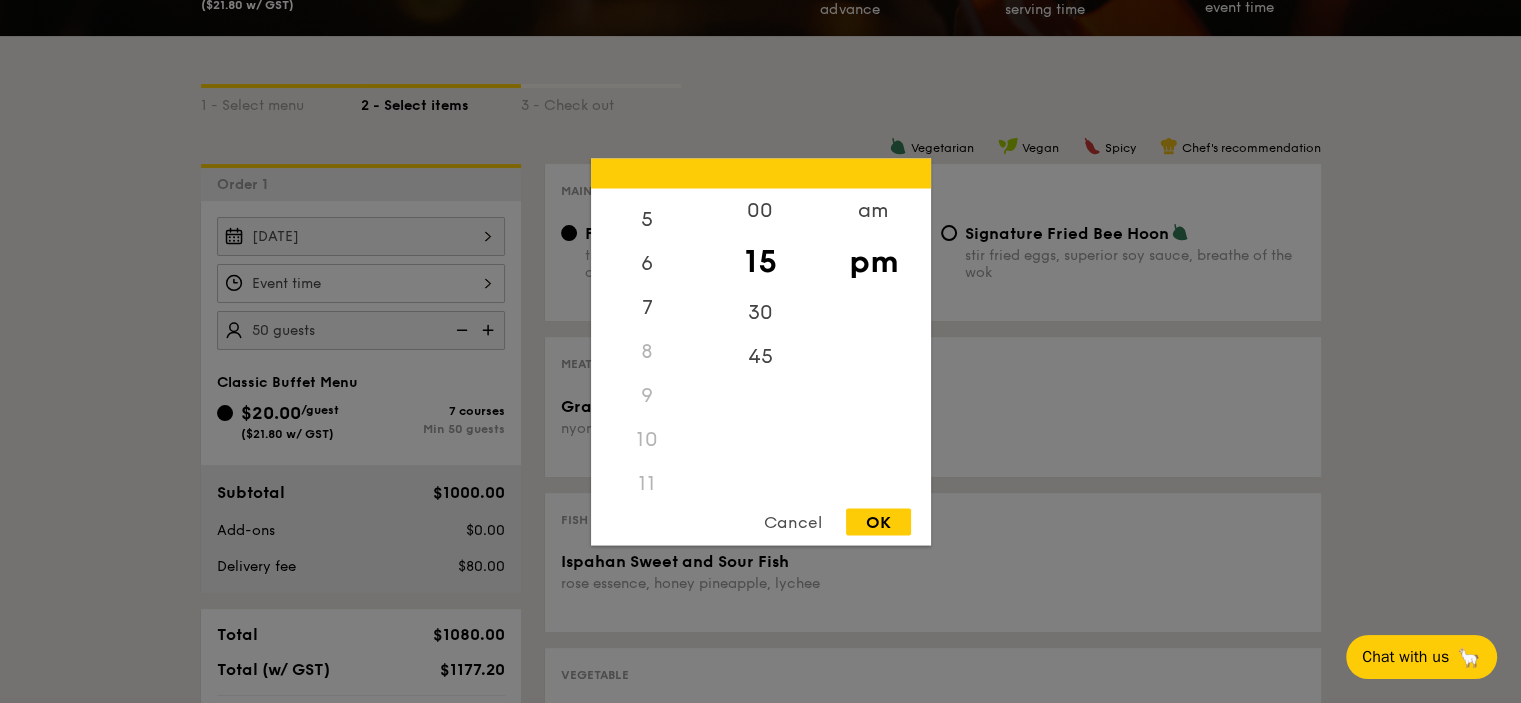 scroll, scrollTop: 237, scrollLeft: 0, axis: vertical 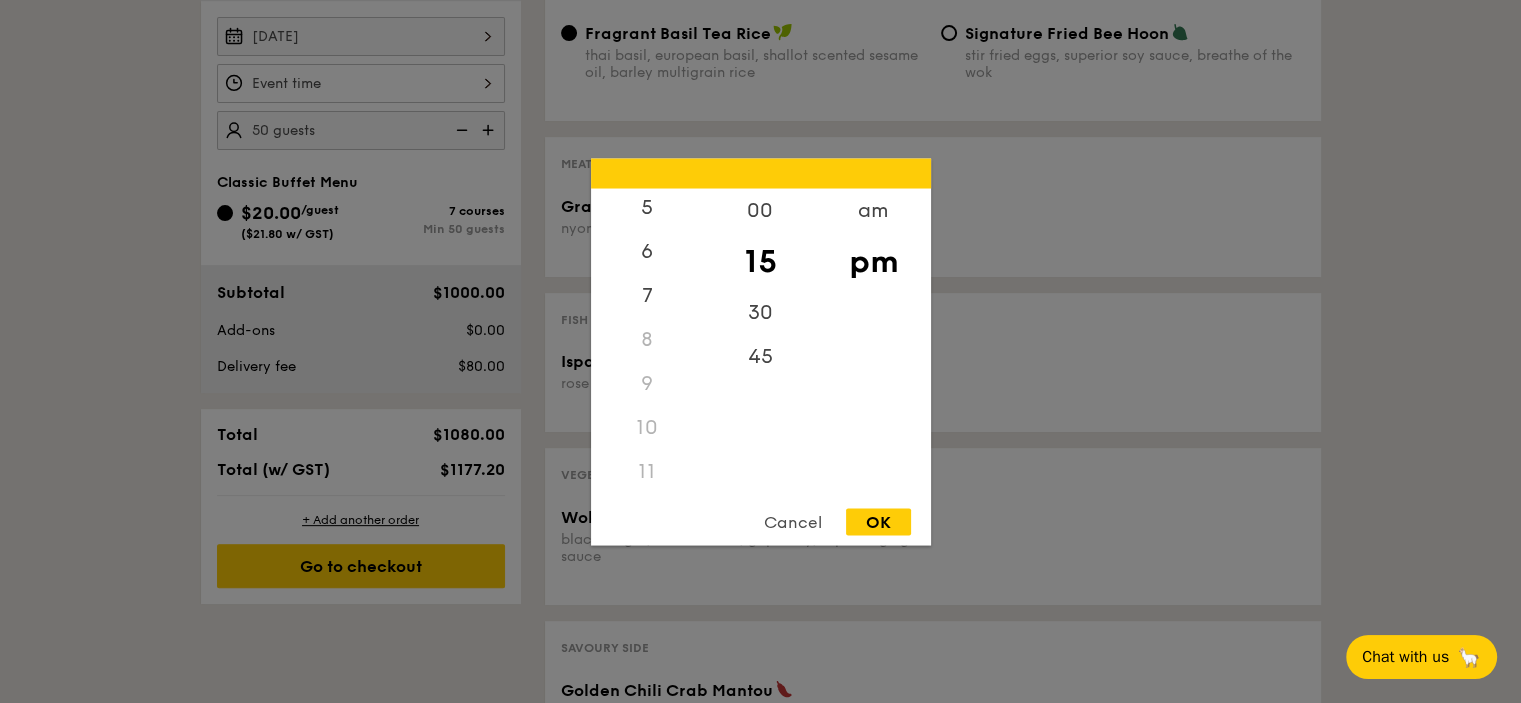 click on "11" at bounding box center (647, 471) 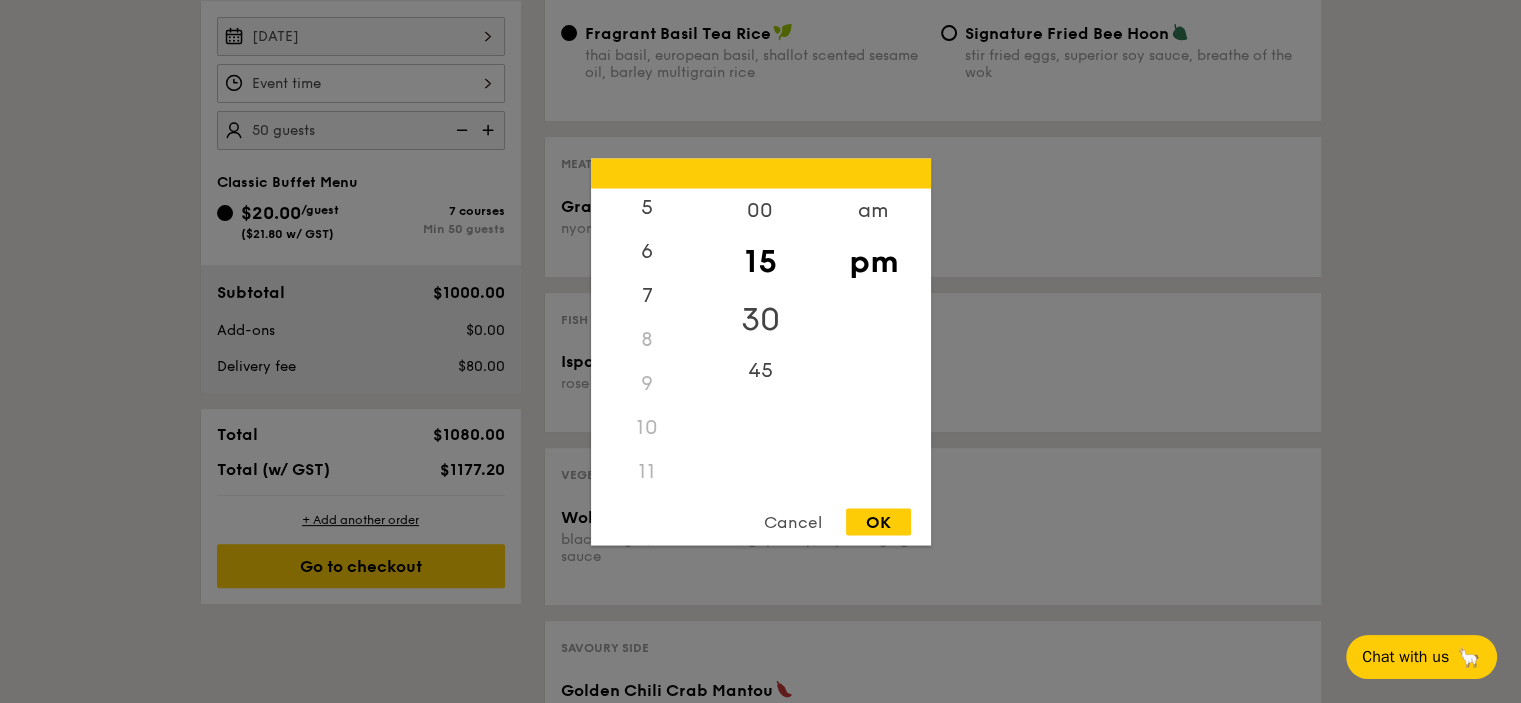 scroll, scrollTop: 500, scrollLeft: 0, axis: vertical 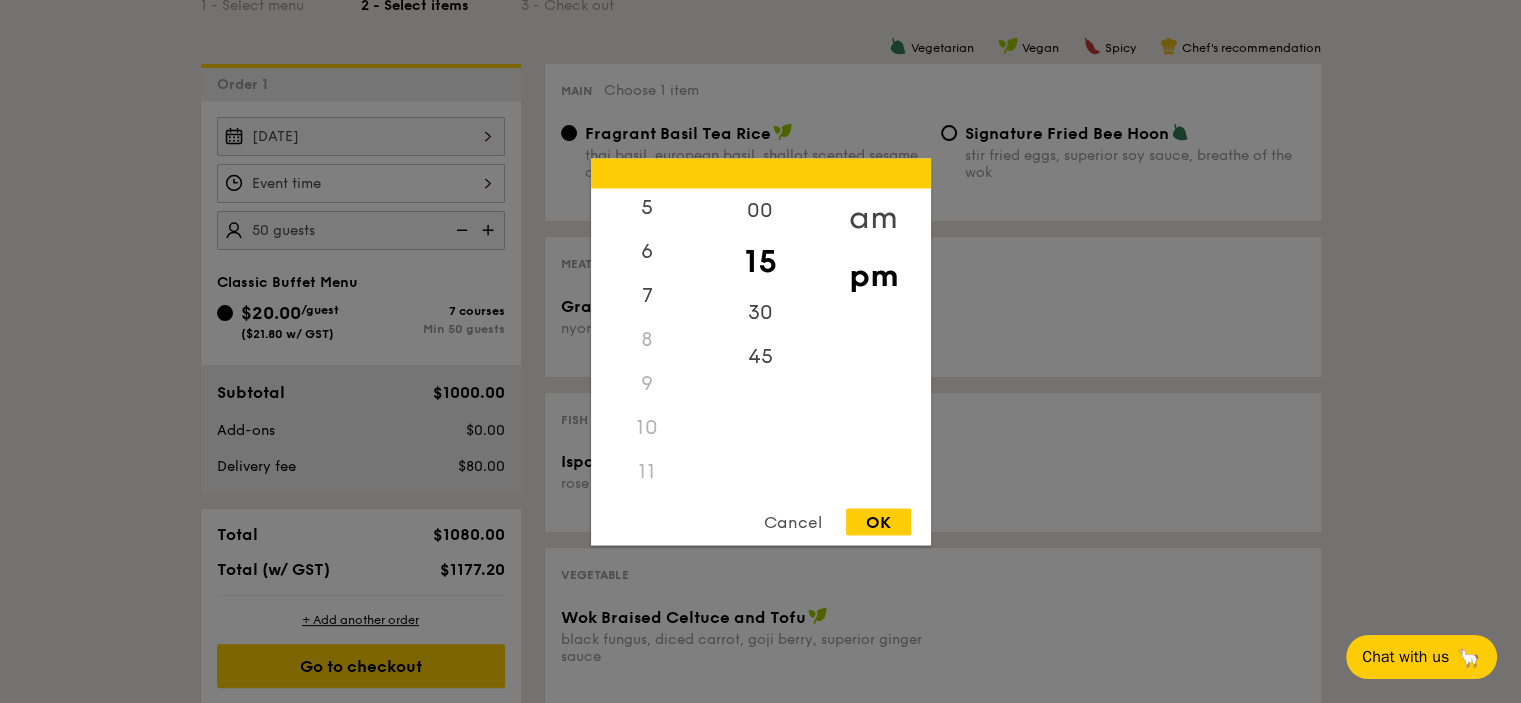 click on "am" at bounding box center [873, 217] 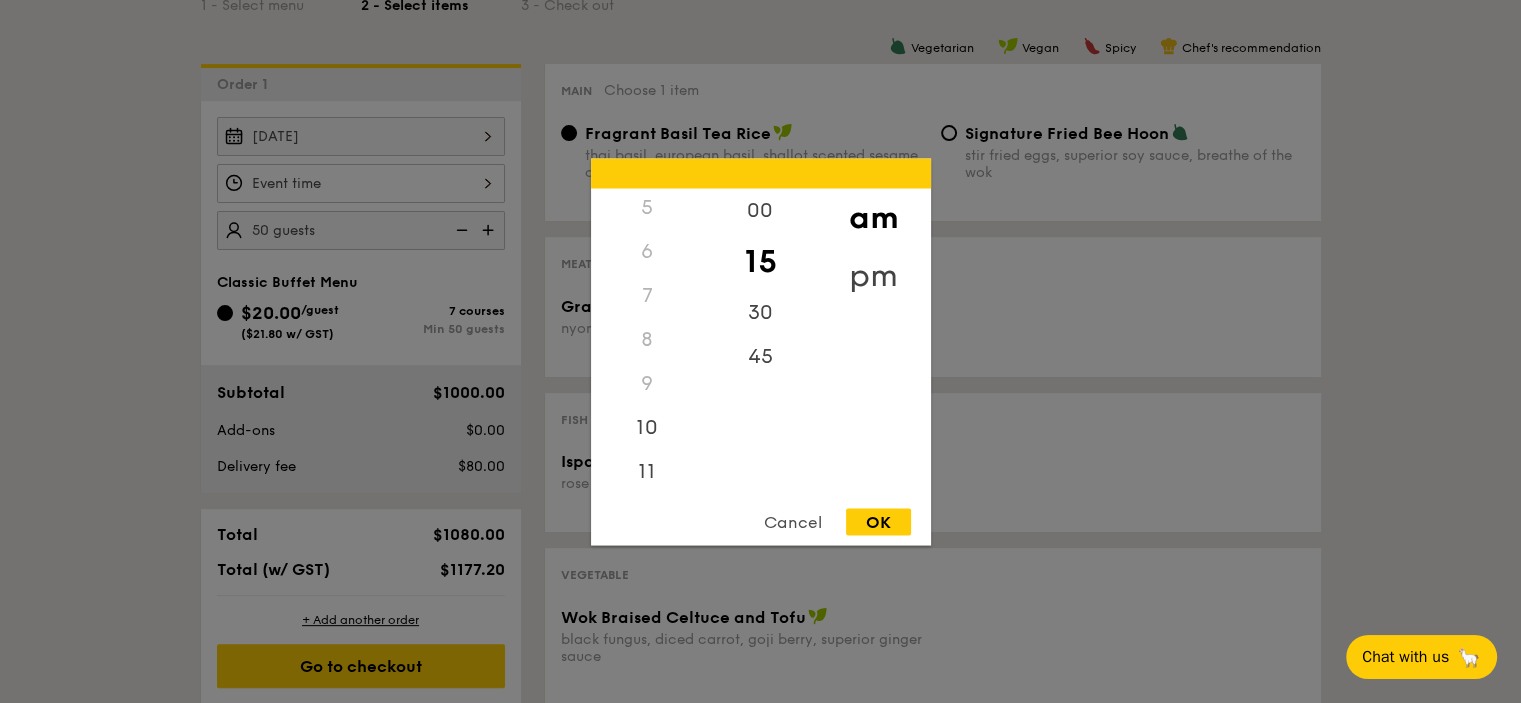 scroll, scrollTop: 223, scrollLeft: 0, axis: vertical 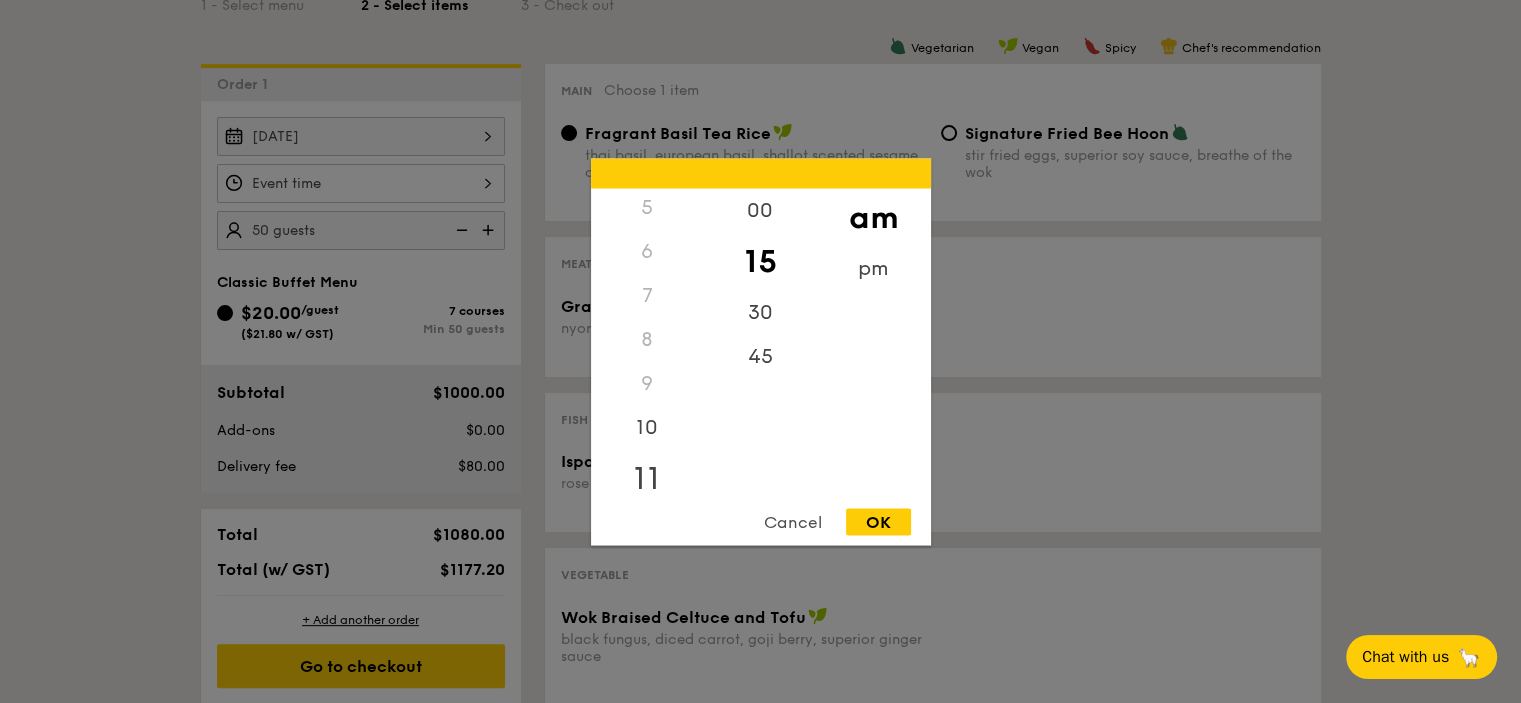 click on "11" at bounding box center [647, 478] 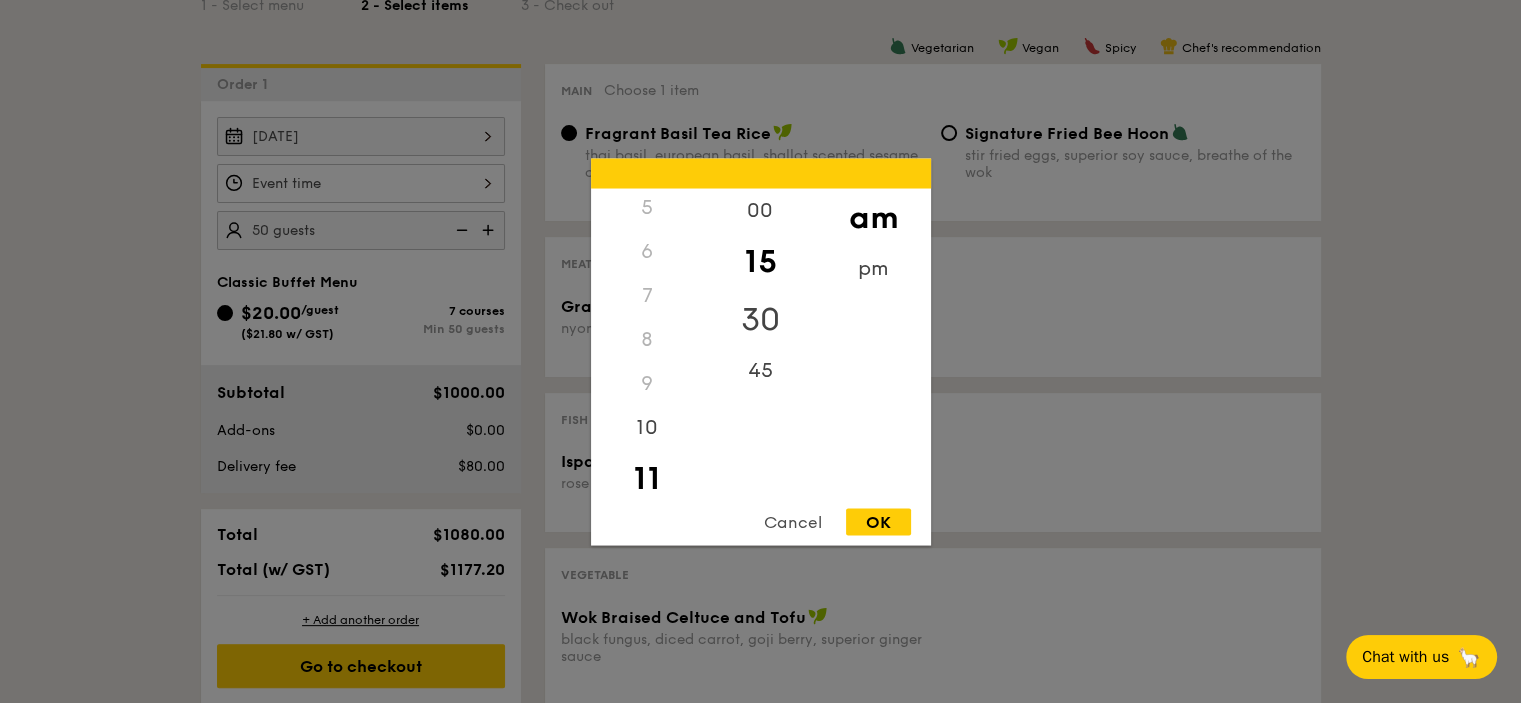 click on "30" at bounding box center (760, 319) 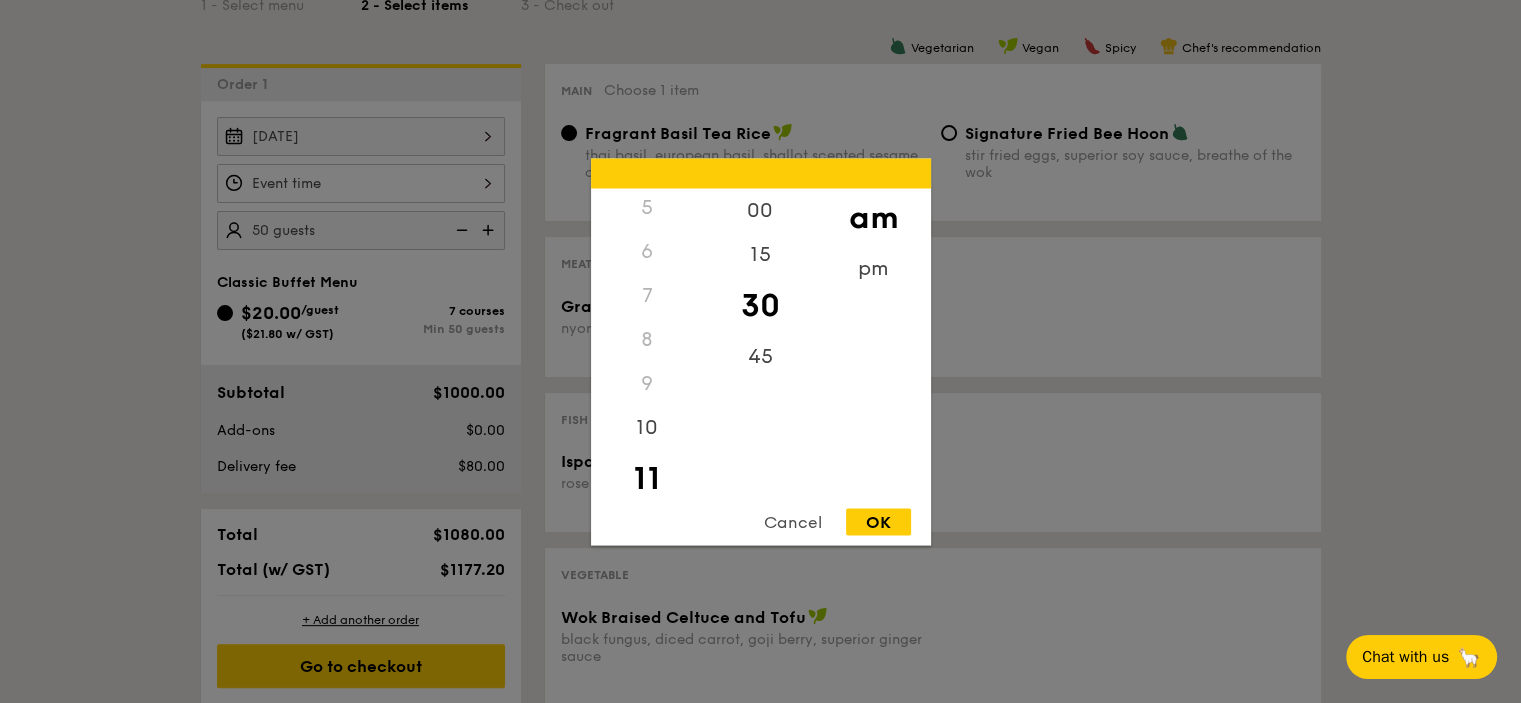 click on "OK" at bounding box center (878, 521) 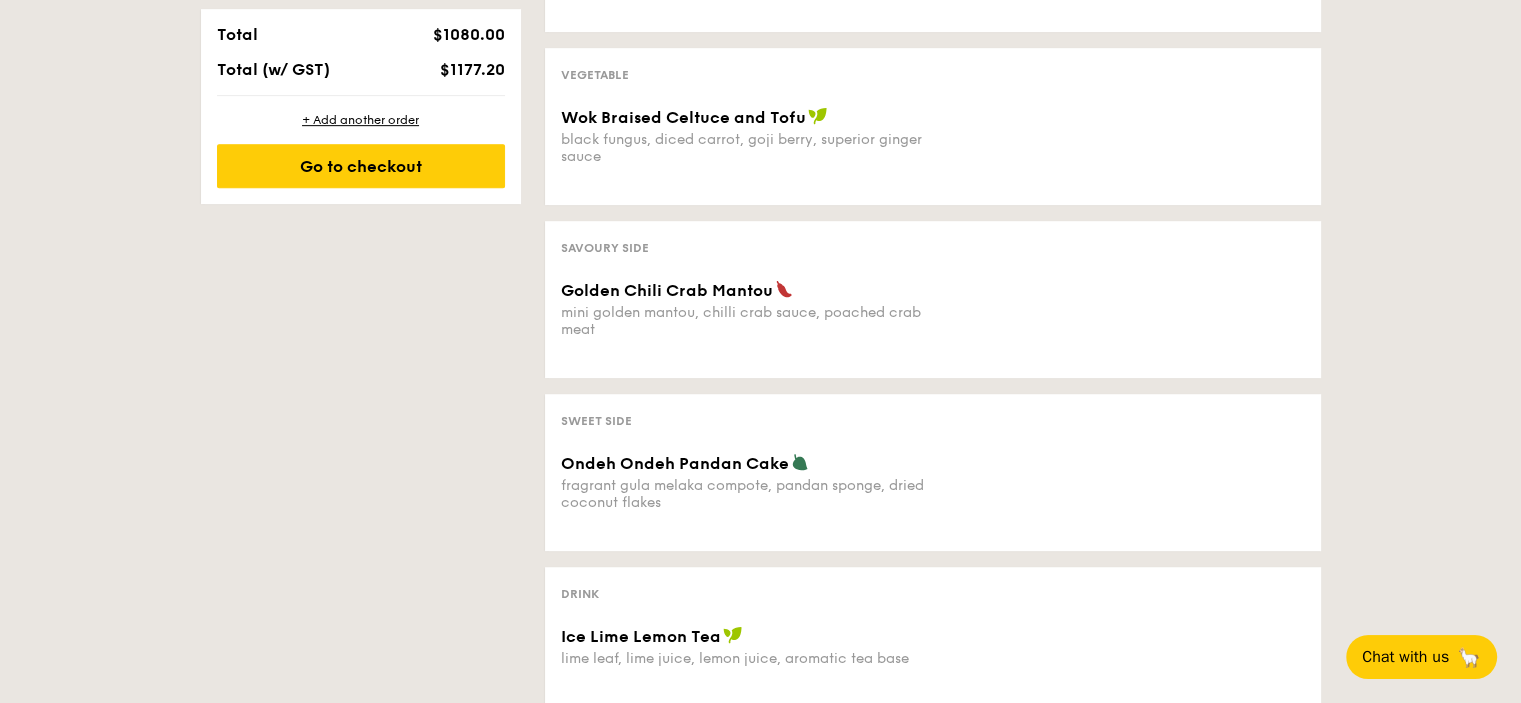 scroll, scrollTop: 1300, scrollLeft: 0, axis: vertical 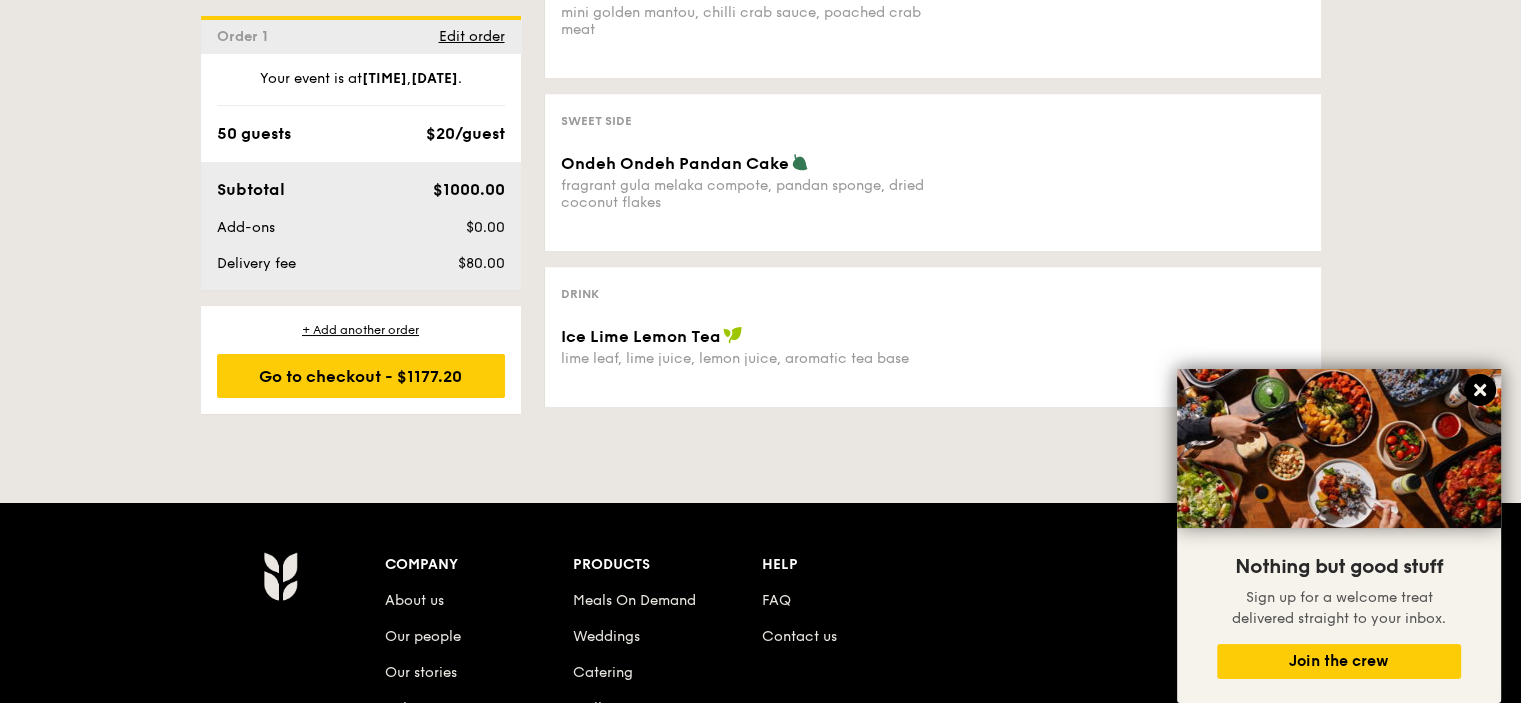 click 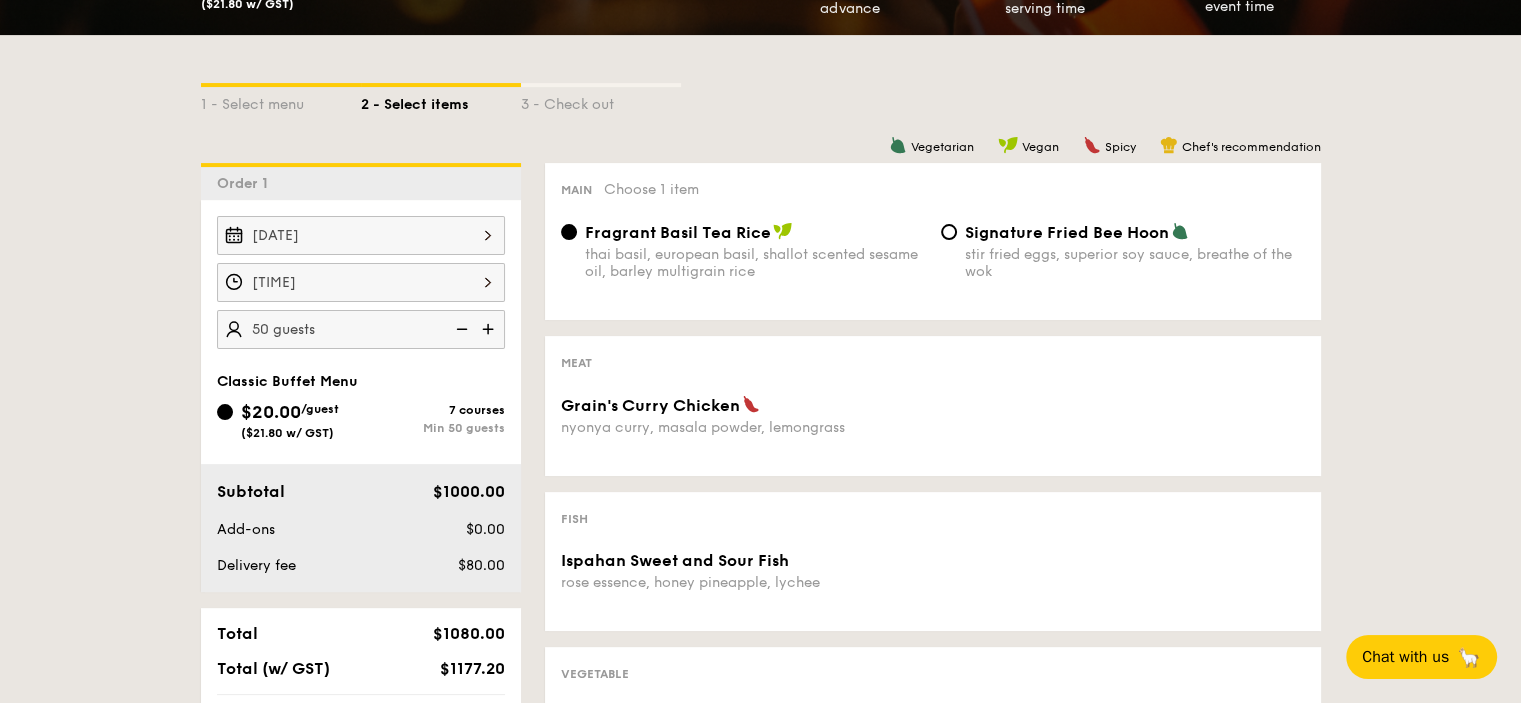 scroll, scrollTop: 400, scrollLeft: 0, axis: vertical 